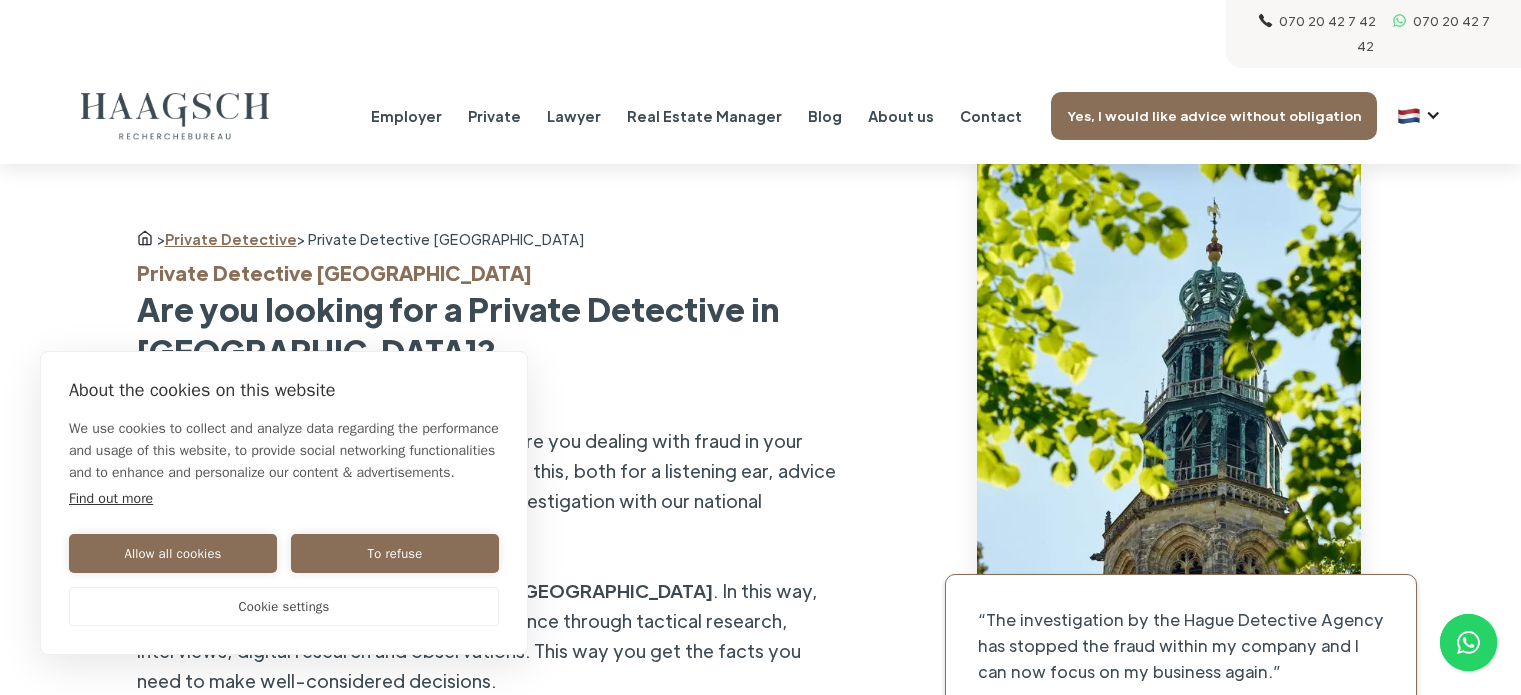 scroll, scrollTop: 0, scrollLeft: 0, axis: both 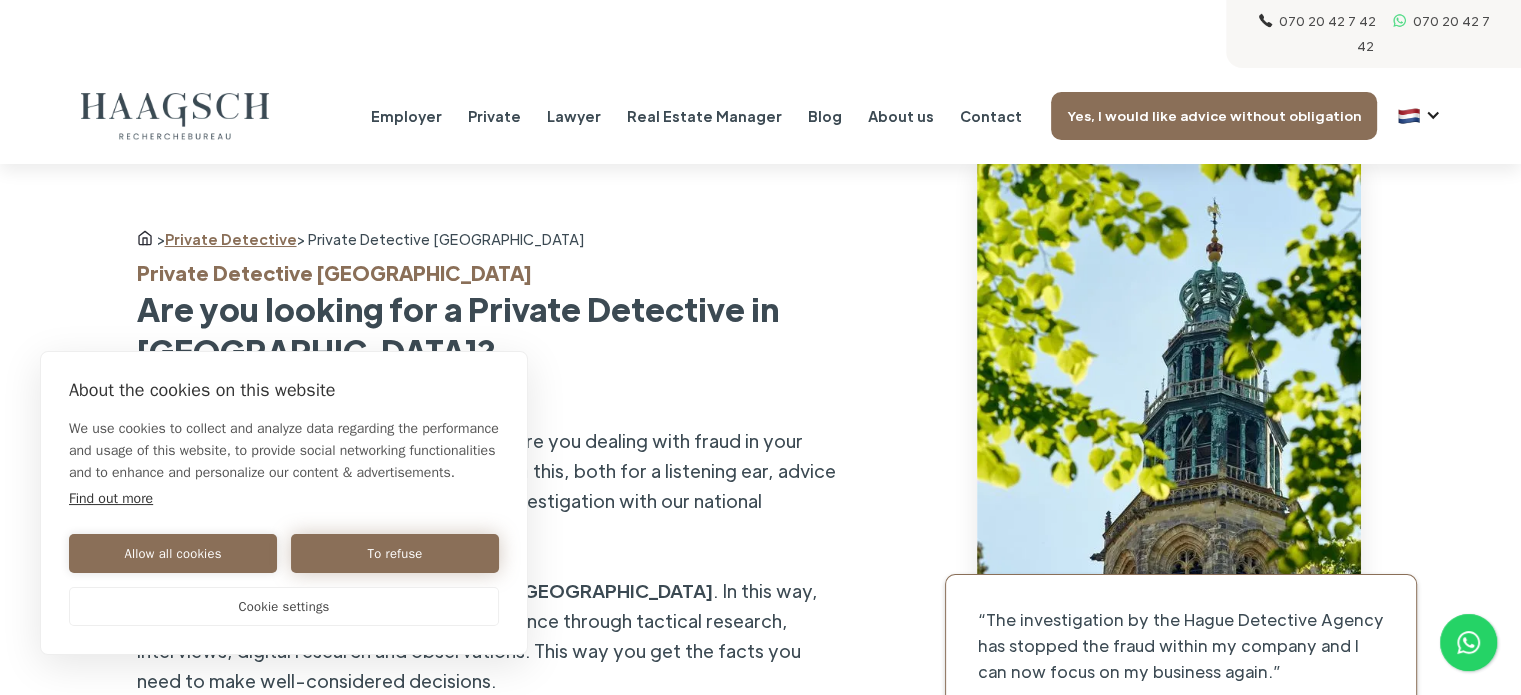 click on "To refuse" at bounding box center [395, 553] 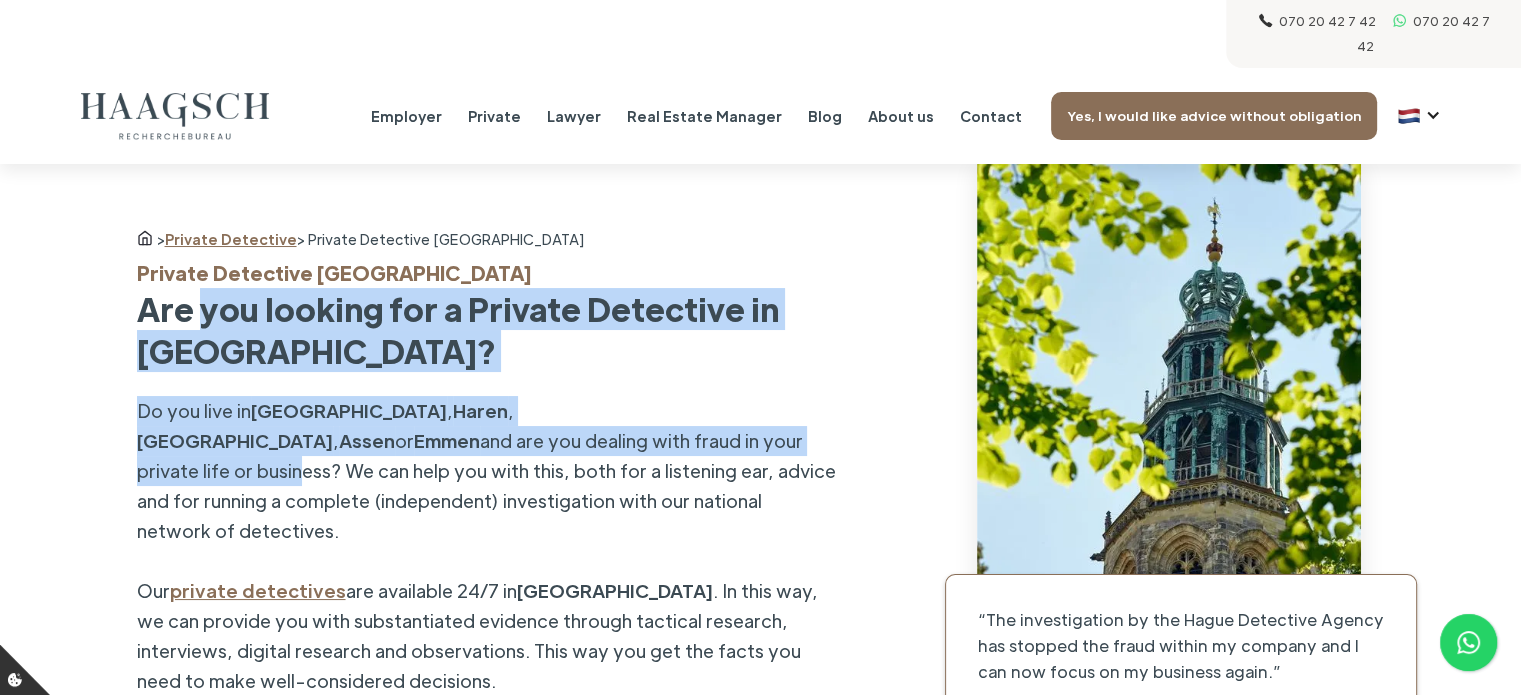 drag, startPoint x: 204, startPoint y: 290, endPoint x: 524, endPoint y: 406, distance: 340.37625 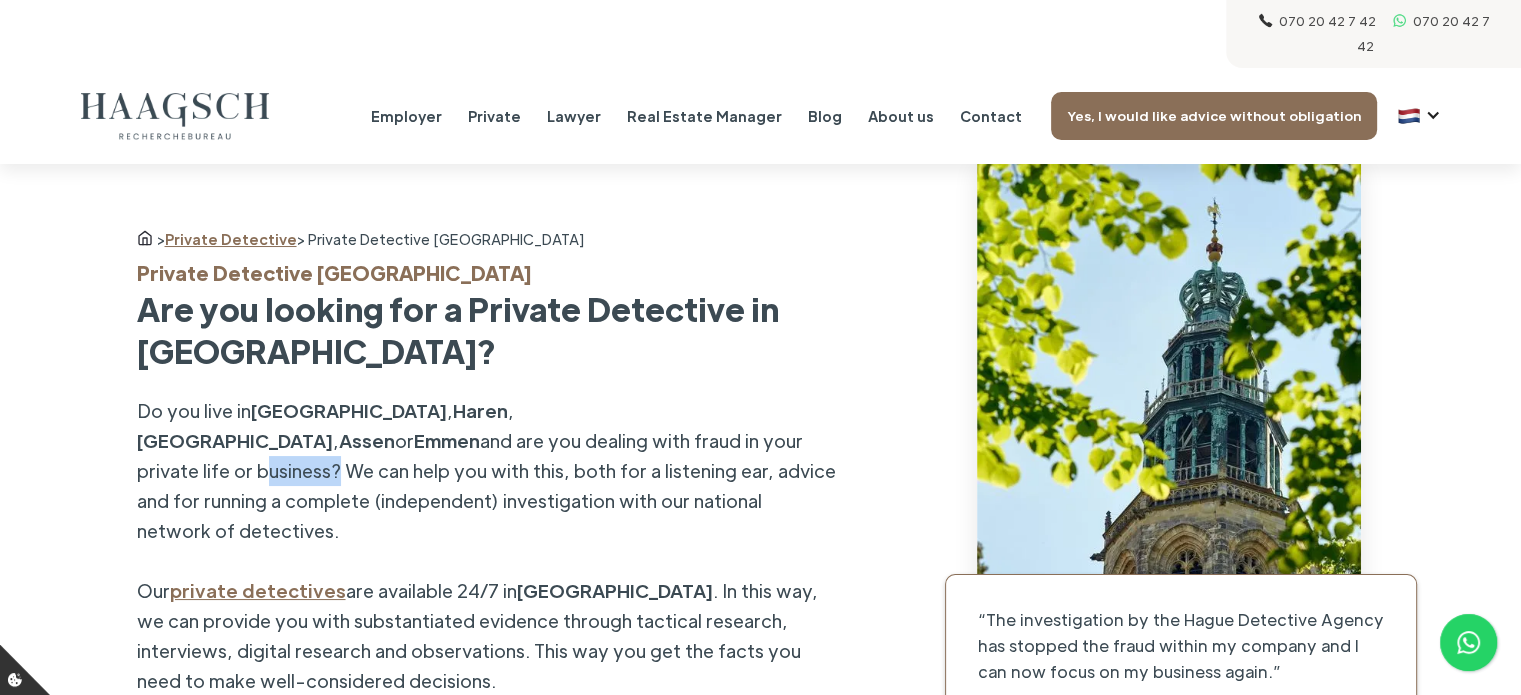 click on "and are you dealing with fraud in your private life or business? We can help you with this, both for a listening ear, advice and for running a complete (independent) investigation with our national network of detectives." at bounding box center [486, 485] 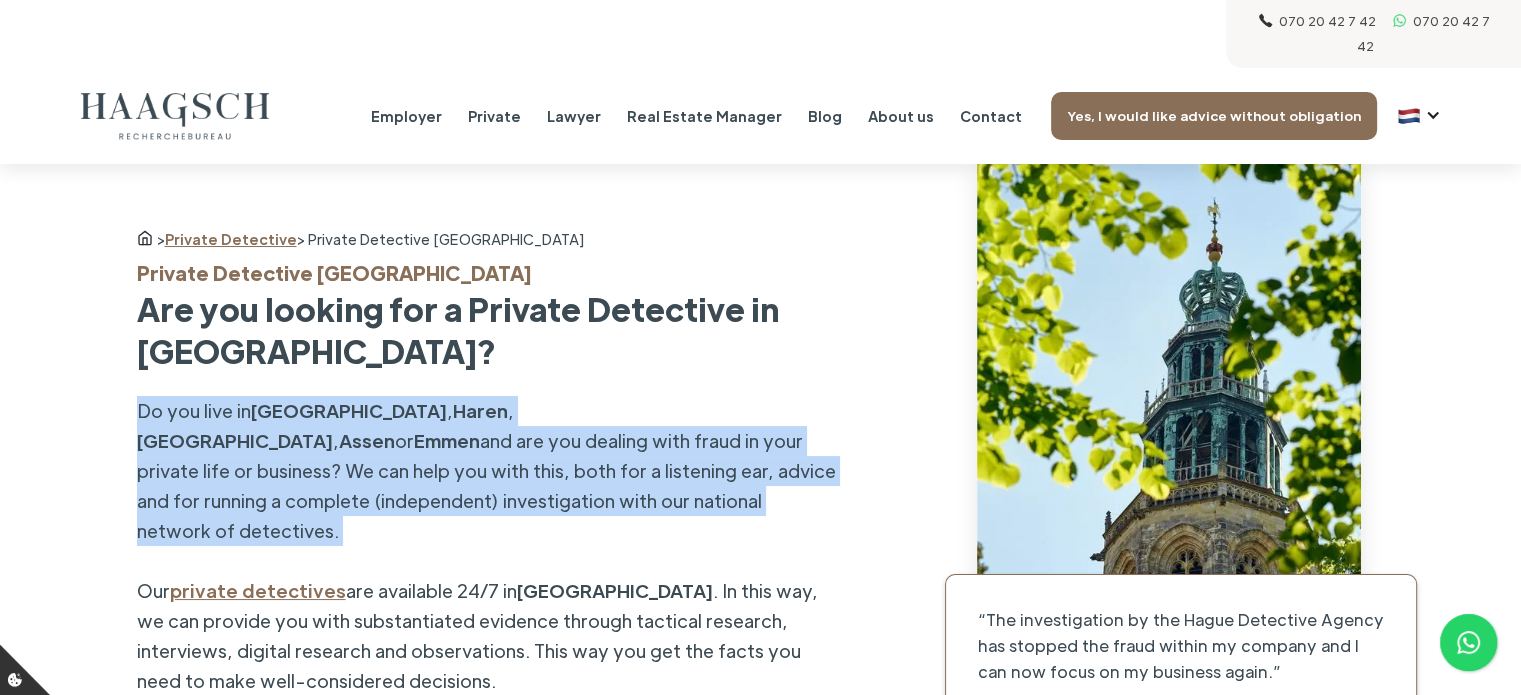 click on "and are you dealing with fraud in your private life or business? We can help you with this, both for a listening ear, advice and for running a complete (independent) investigation with our national network of detectives." at bounding box center (486, 485) 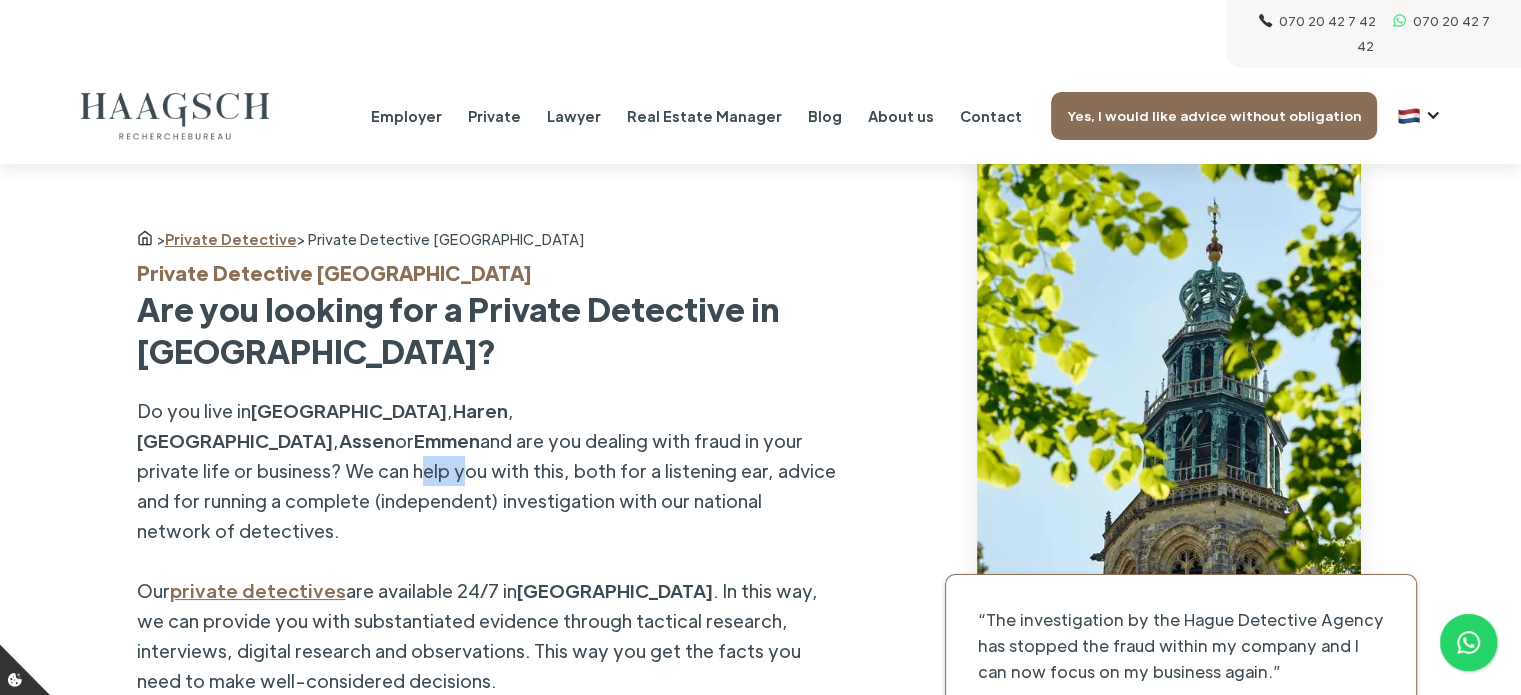 click on "Do you live in  [GEOGRAPHIC_DATA]  ,  [GEOGRAPHIC_DATA]  ,  [GEOGRAPHIC_DATA]  ,  Assen  or  Emmen  and are you dealing with fraud in your private life or business? We can help you with this, both for a listening ear, advice and for running a complete (independent) investigation with our national network of detectives.  Our  private detectives  are available 24/7 in  [GEOGRAPHIC_DATA]  . In this way, we can provide you with substantiated evidence through tactical research, interviews, digital research and observations. This way you get the facts you need to make well-considered decisions.  Are you curious about the possibilities in your case? Call us without obligation or schedule a free and non-binding consultation with a detective. During this conversation, we will discuss your file in 1.5 hours, you will get to know our working methods and we will discover the possibilities." at bounding box center (487, 621) 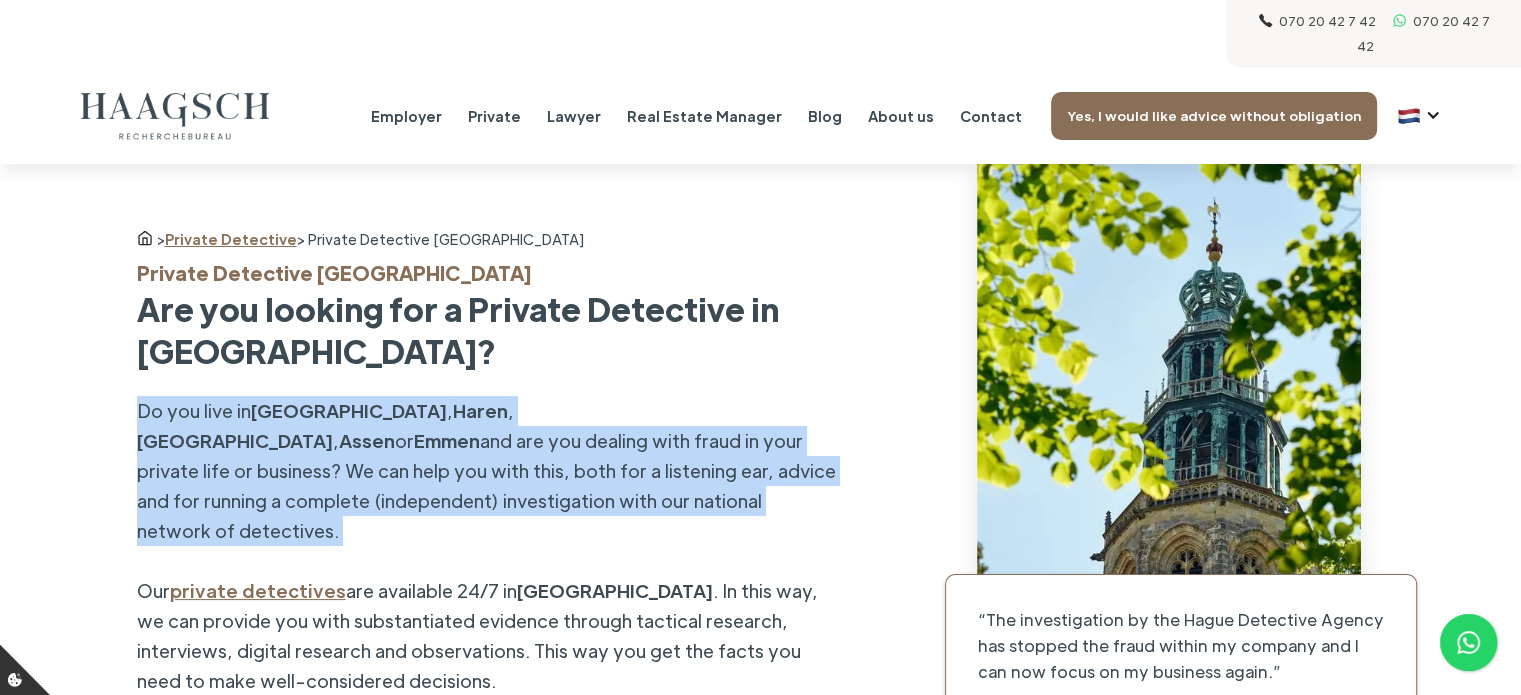 click on "Do you live in  [GEOGRAPHIC_DATA]  ,  [GEOGRAPHIC_DATA]  ,  [GEOGRAPHIC_DATA]  ,  Assen  or  Emmen  and are you dealing with fraud in your private life or business? We can help you with this, both for a listening ear, advice and for running a complete (independent) investigation with our national network of detectives.  Our  private detectives  are available 24/7 in  [GEOGRAPHIC_DATA]  . In this way, we can provide you with substantiated evidence through tactical research, interviews, digital research and observations. This way you get the facts you need to make well-considered decisions.  Are you curious about the possibilities in your case? Call us without obligation or schedule a free and non-binding consultation with a detective. During this conversation, we will discuss your file in 1.5 hours, you will get to know our working methods and we will discover the possibilities." at bounding box center (487, 621) 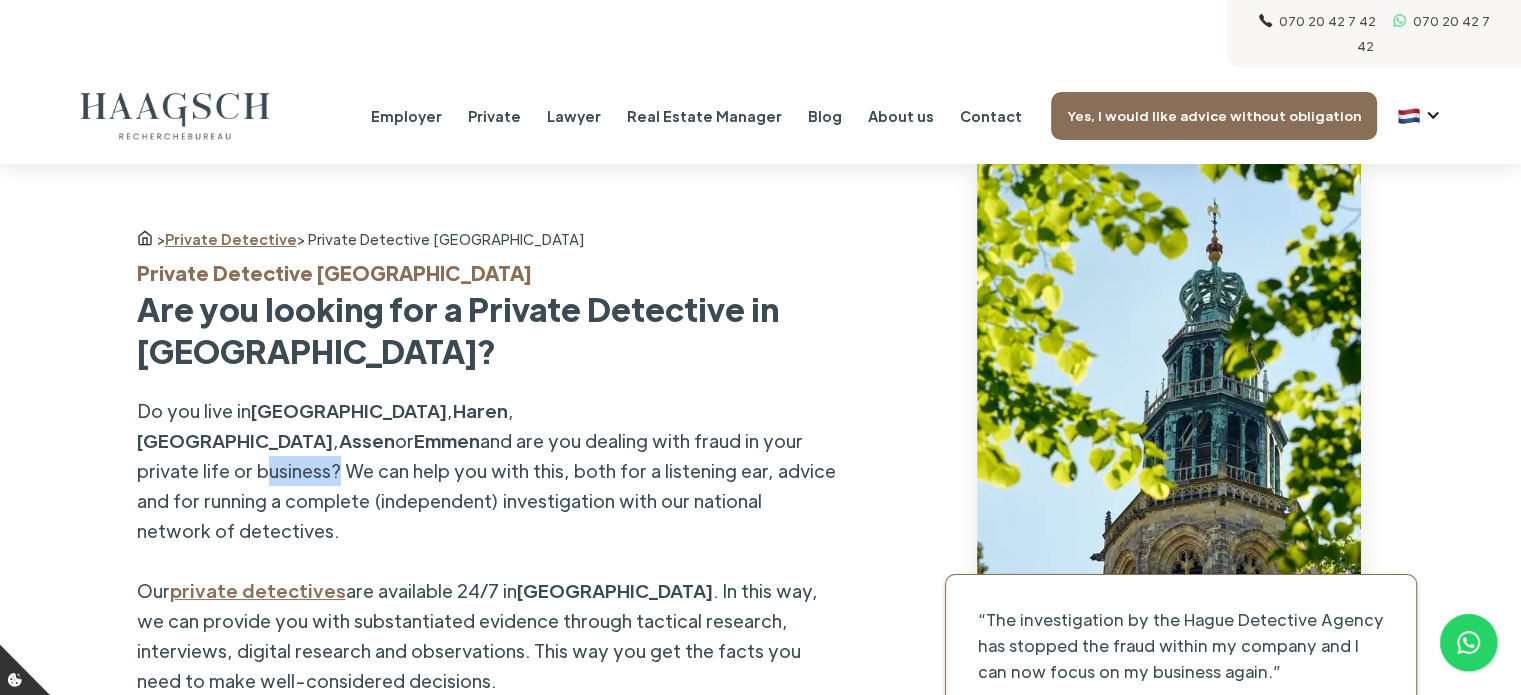 click on "and are you dealing with fraud in your private life or business? We can help you with this, both for a listening ear, advice and for running a complete (independent) investigation with our national network of detectives." at bounding box center (486, 485) 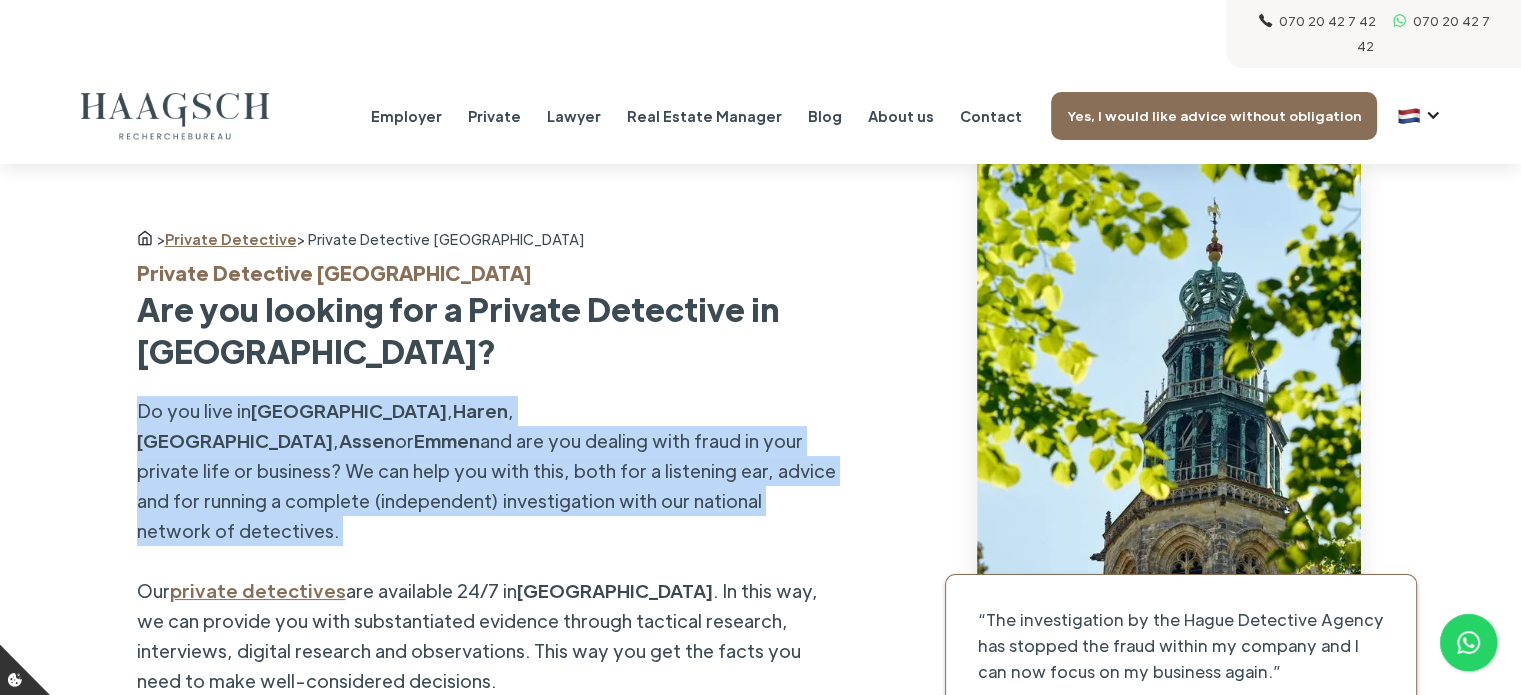 click on "and are you dealing with fraud in your private life or business? We can help you with this, both for a listening ear, advice and for running a complete (independent) investigation with our national network of detectives." at bounding box center [486, 485] 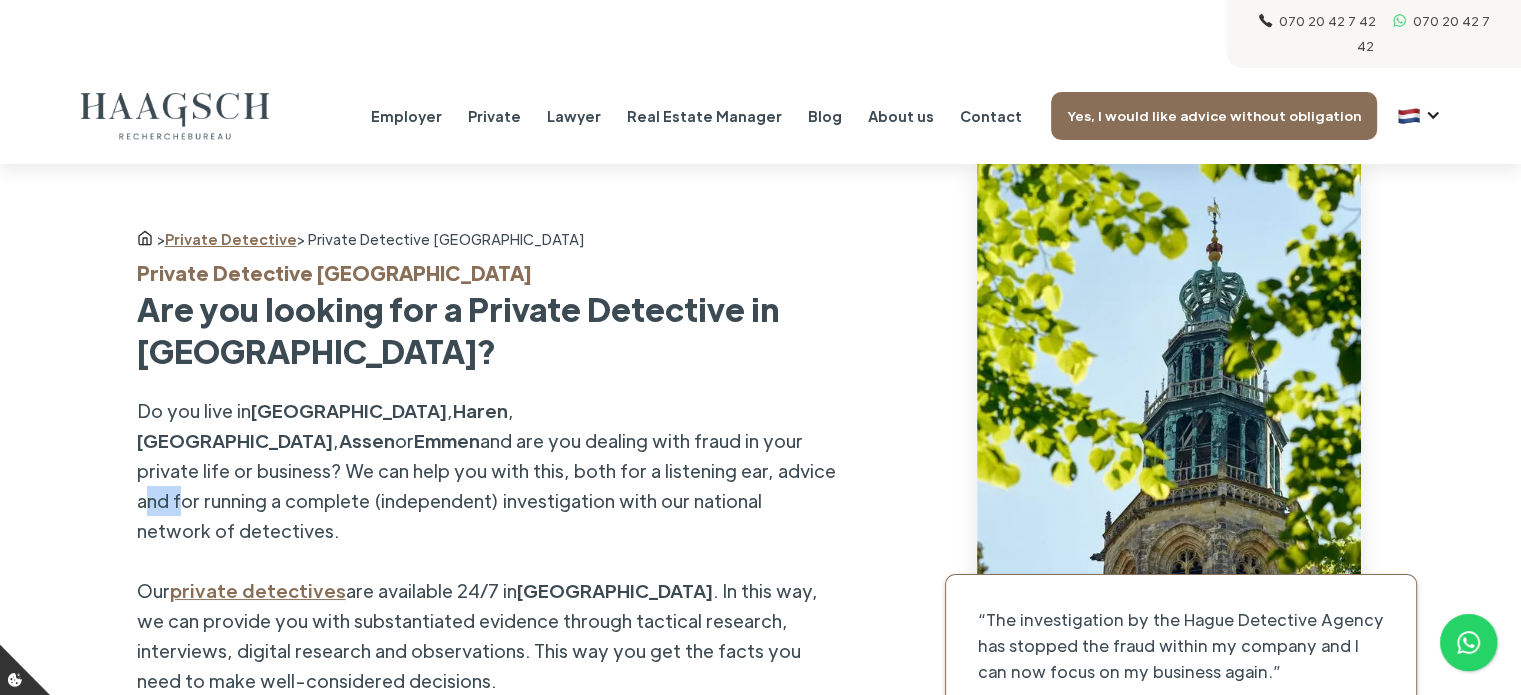 click on "and are you dealing with fraud in your private life or business? We can help you with this, both for a listening ear, advice and for running a complete (independent) investigation with our national network of detectives." at bounding box center [486, 485] 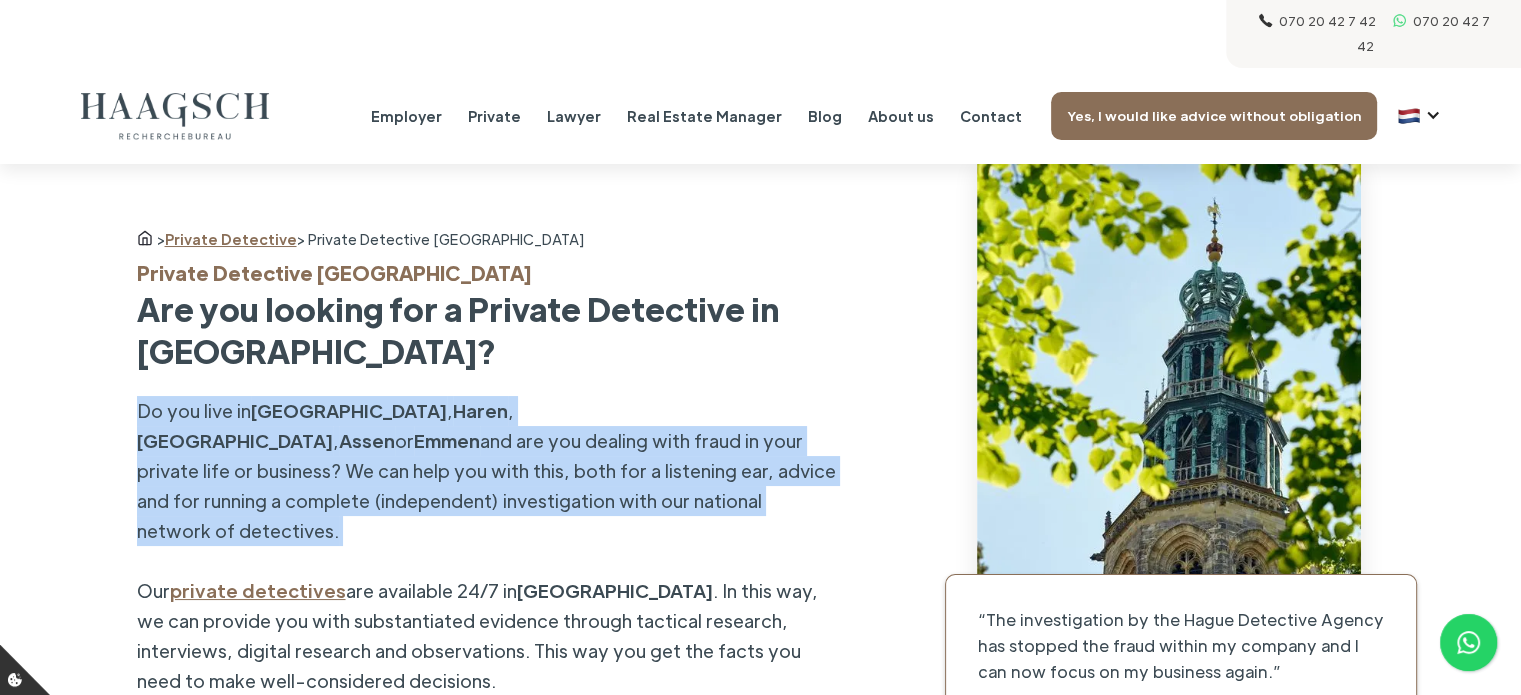 drag, startPoint x: 427, startPoint y: 447, endPoint x: 311, endPoint y: 354, distance: 148.6775 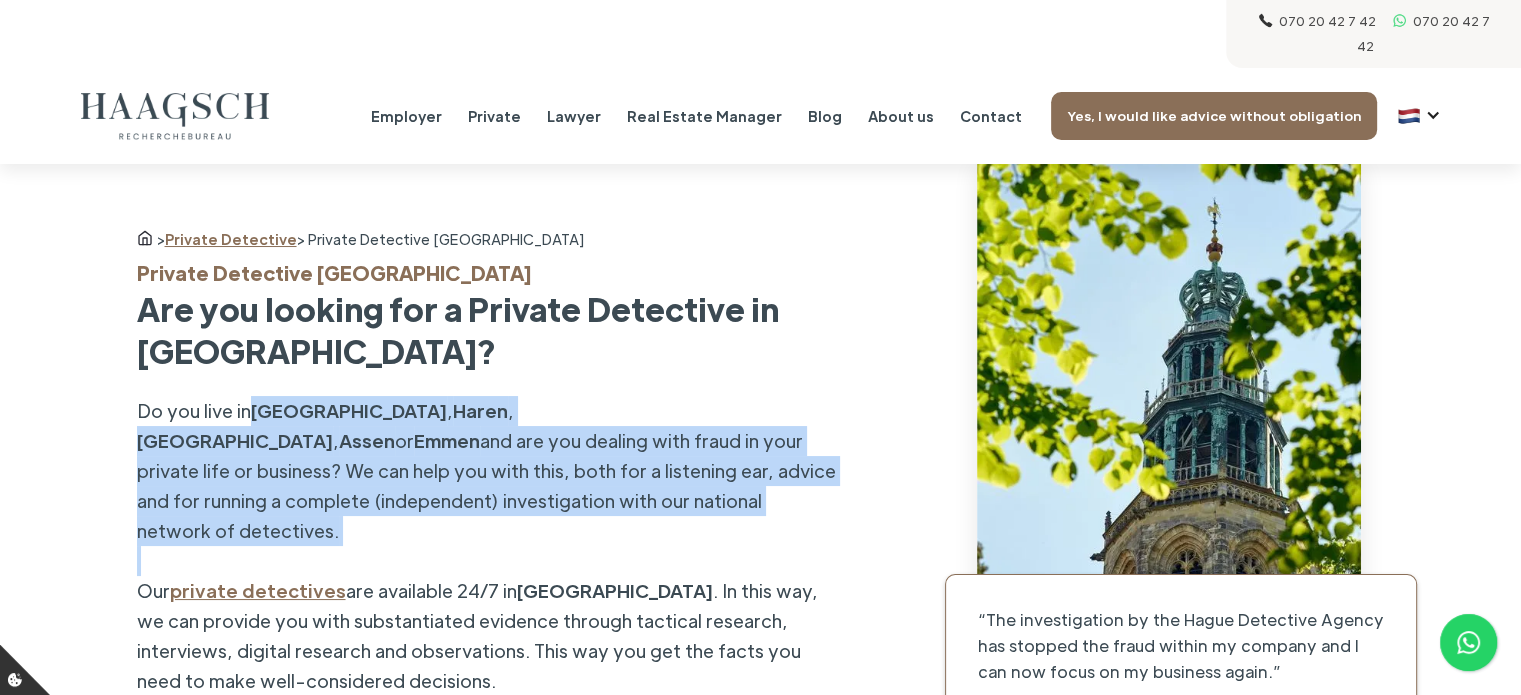drag, startPoint x: 311, startPoint y: 354, endPoint x: 745, endPoint y: 494, distance: 456.02194 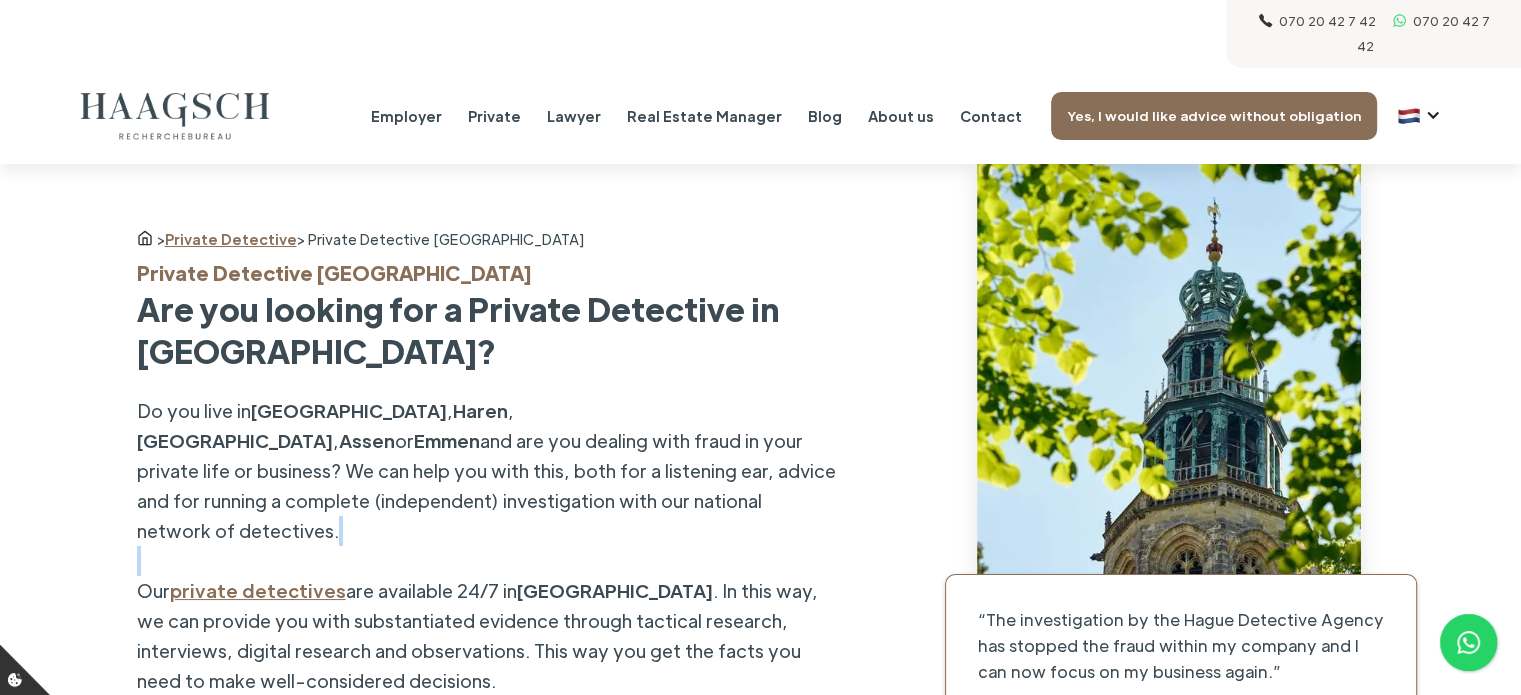 click on "Do you live in  [GEOGRAPHIC_DATA]  ,  [GEOGRAPHIC_DATA]  ,  [GEOGRAPHIC_DATA]  ,  Assen  or  Emmen  and are you dealing with fraud in your private life or business? We can help you with this, both for a listening ear, advice and for running a complete (independent) investigation with our national network of detectives.  Our  private detectives  are available 24/7 in  [GEOGRAPHIC_DATA]  . In this way, we can provide you with substantiated evidence through tactical research, interviews, digital research and observations. This way you get the facts you need to make well-considered decisions.  Are you curious about the possibilities in your case? Call us without obligation or schedule a free and non-binding consultation with a detective. During this conversation, we will discuss your file in 1.5 hours, you will get to know our working methods and we will discover the possibilities." at bounding box center (487, 621) 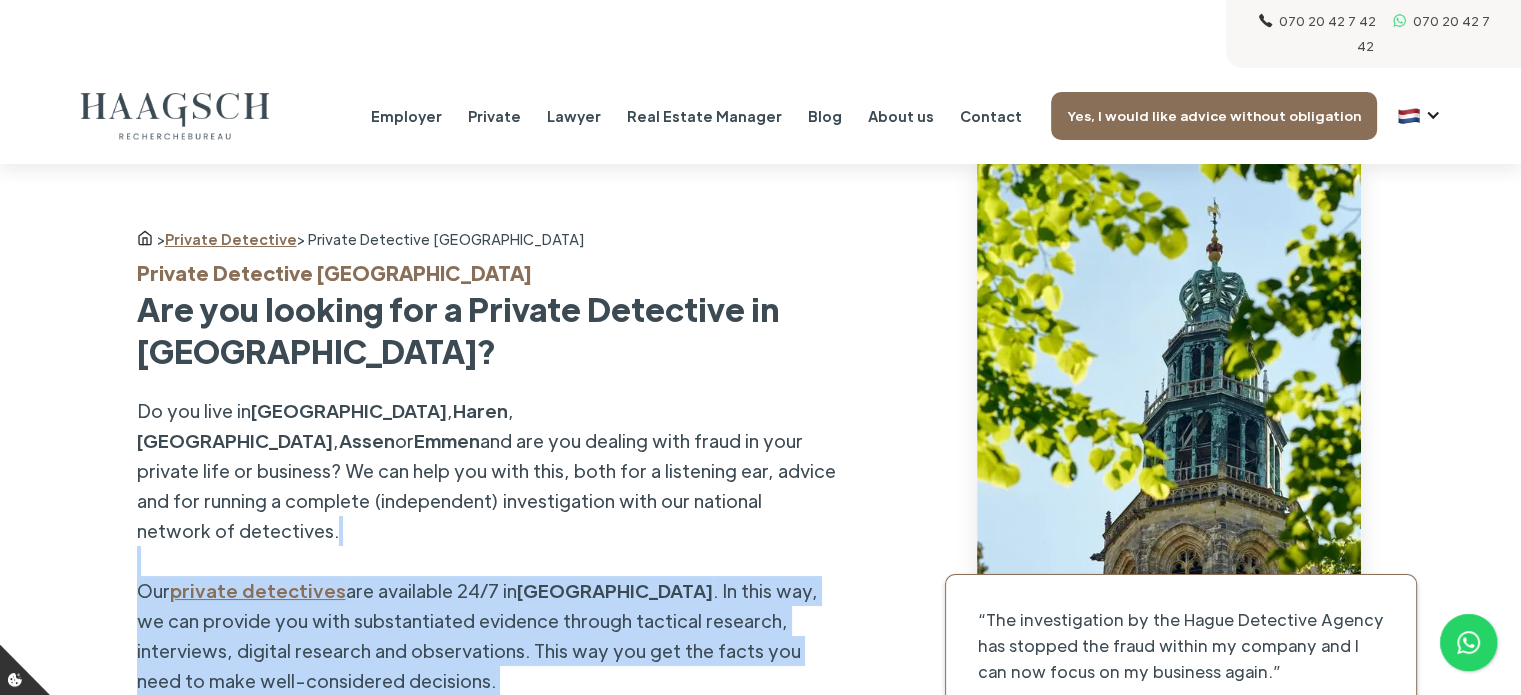 drag, startPoint x: 745, startPoint y: 494, endPoint x: 752, endPoint y: 606, distance: 112.21854 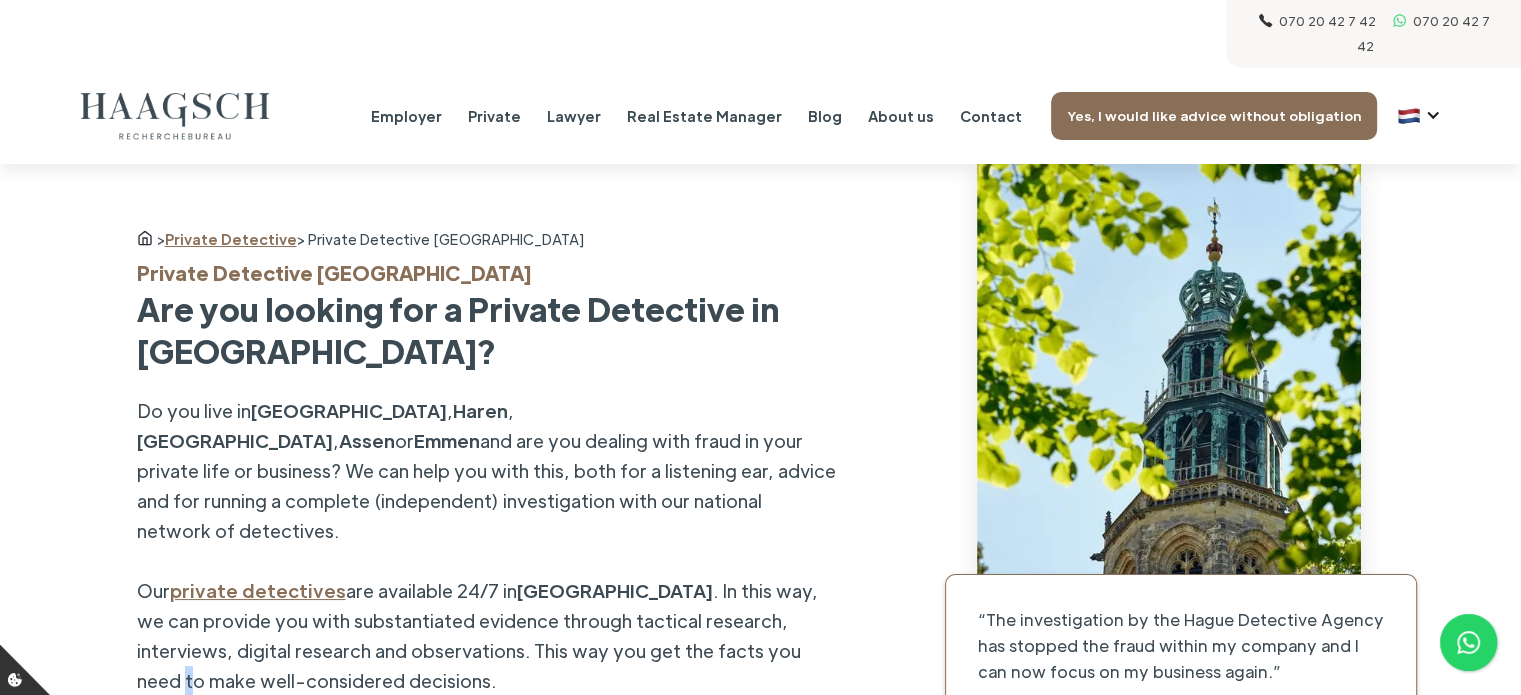 click on ". In this way, we can provide you with substantiated evidence through tactical research, interviews, digital research and observations. This way you get the facts you need to make well-considered decisions." at bounding box center [477, 635] 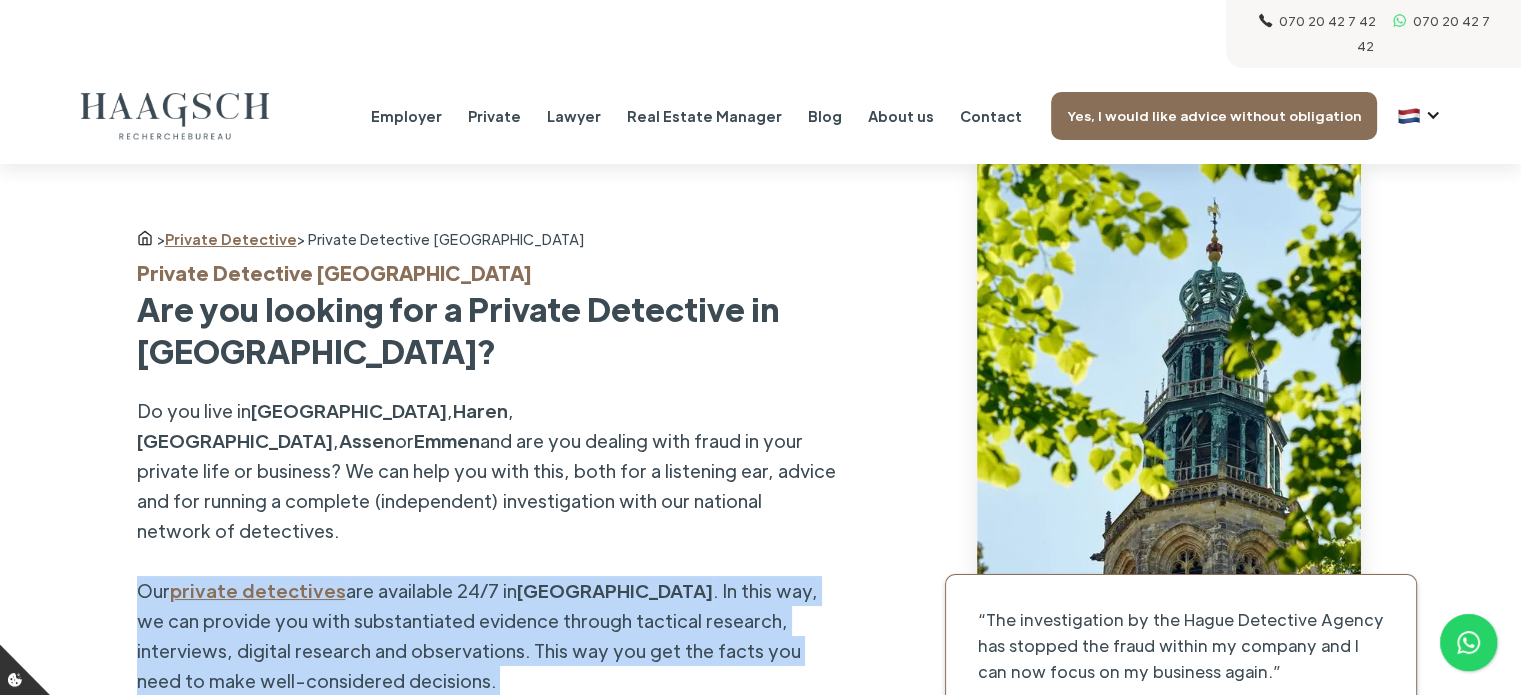 drag, startPoint x: 752, startPoint y: 606, endPoint x: 618, endPoint y: 370, distance: 271.389 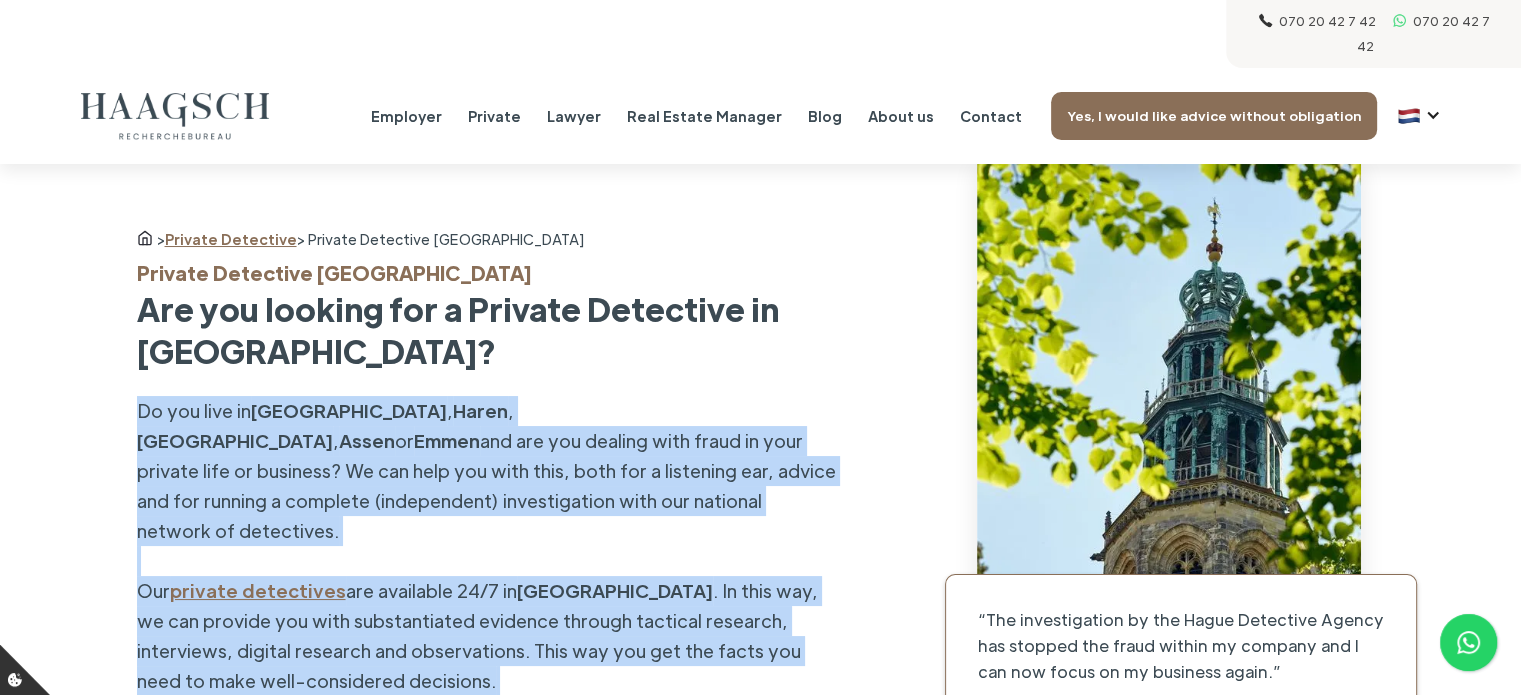 click on ">  Private Detective  > Private Detective [GEOGRAPHIC_DATA] Private Detective [GEOGRAPHIC_DATA] Are you looking for a Private Detective in [GEOGRAPHIC_DATA]? Do you live in  [GEOGRAPHIC_DATA]  ,  [GEOGRAPHIC_DATA]  ,  [GEOGRAPHIC_DATA]  ,  Assen  or  Emmen  and are you dealing with fraud in your private life or business? We can help you with this, both for a listening ear, advice and for running a complete (independent) investigation with our national network of detectives.  Our  private detectives  are available 24/7 in  [GEOGRAPHIC_DATA]  . In this way, we can provide you with substantiated evidence through tactical research, interviews, digital research and observations. This way you get the facts you need to make well-considered decisions.  Are you curious about the possibilities in your case? Call us without obligation or schedule a free and non-binding consultation with a detective. During this conversation, we will discuss your file in 1.5 hours, you will get to know our working methods and we will discover the possibilities. Available 24/7 070 20 42 7 42" at bounding box center (487, 644) 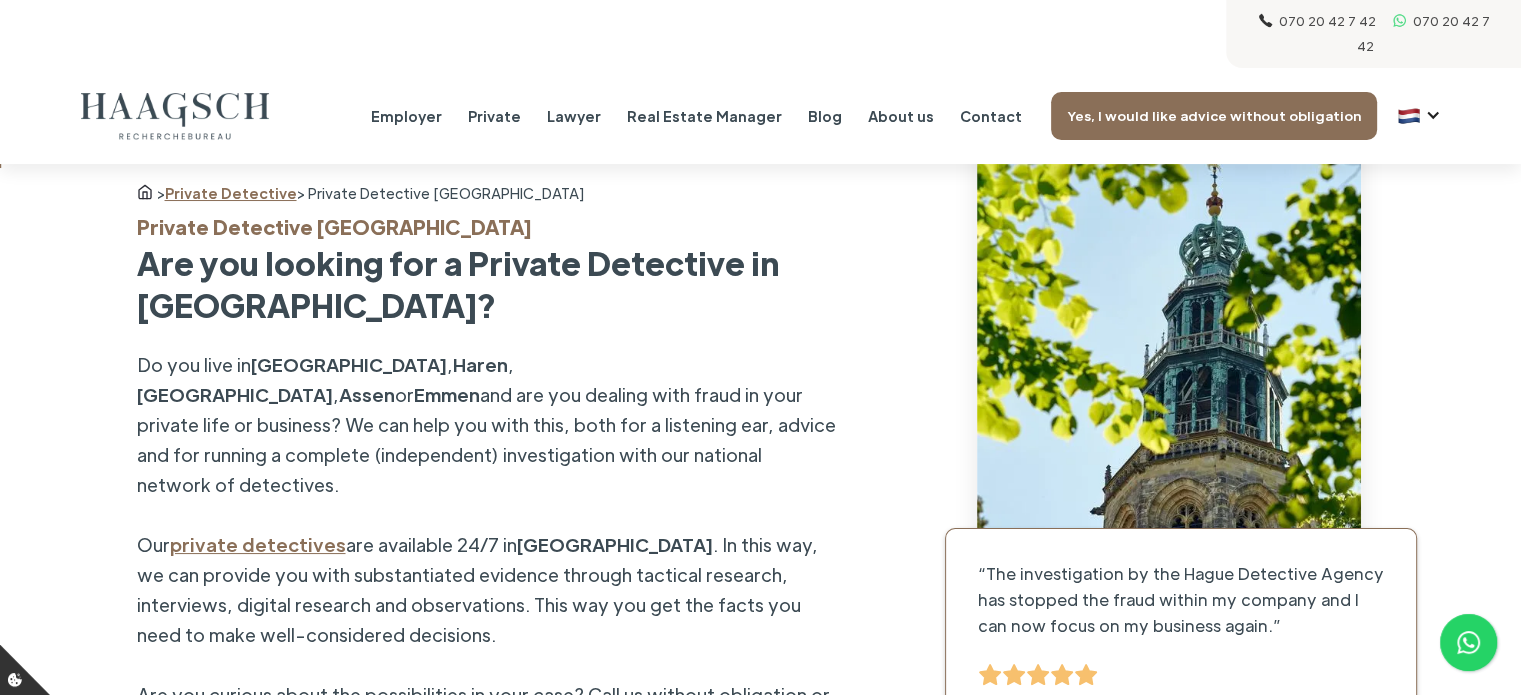 scroll, scrollTop: 300, scrollLeft: 0, axis: vertical 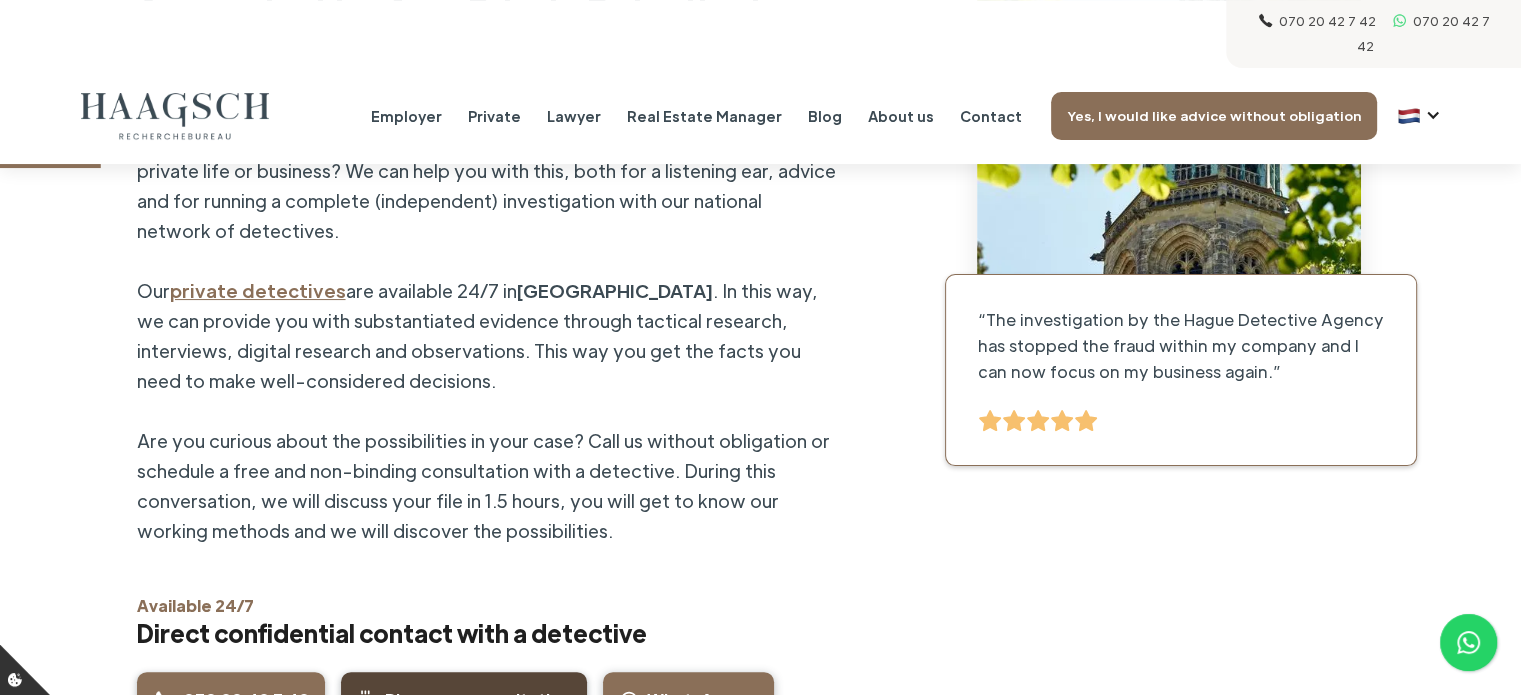 click on ". In this way, we can provide you with substantiated evidence through tactical research, interviews, digital research and observations. This way you get the facts you need to make well-considered decisions." at bounding box center (477, 335) 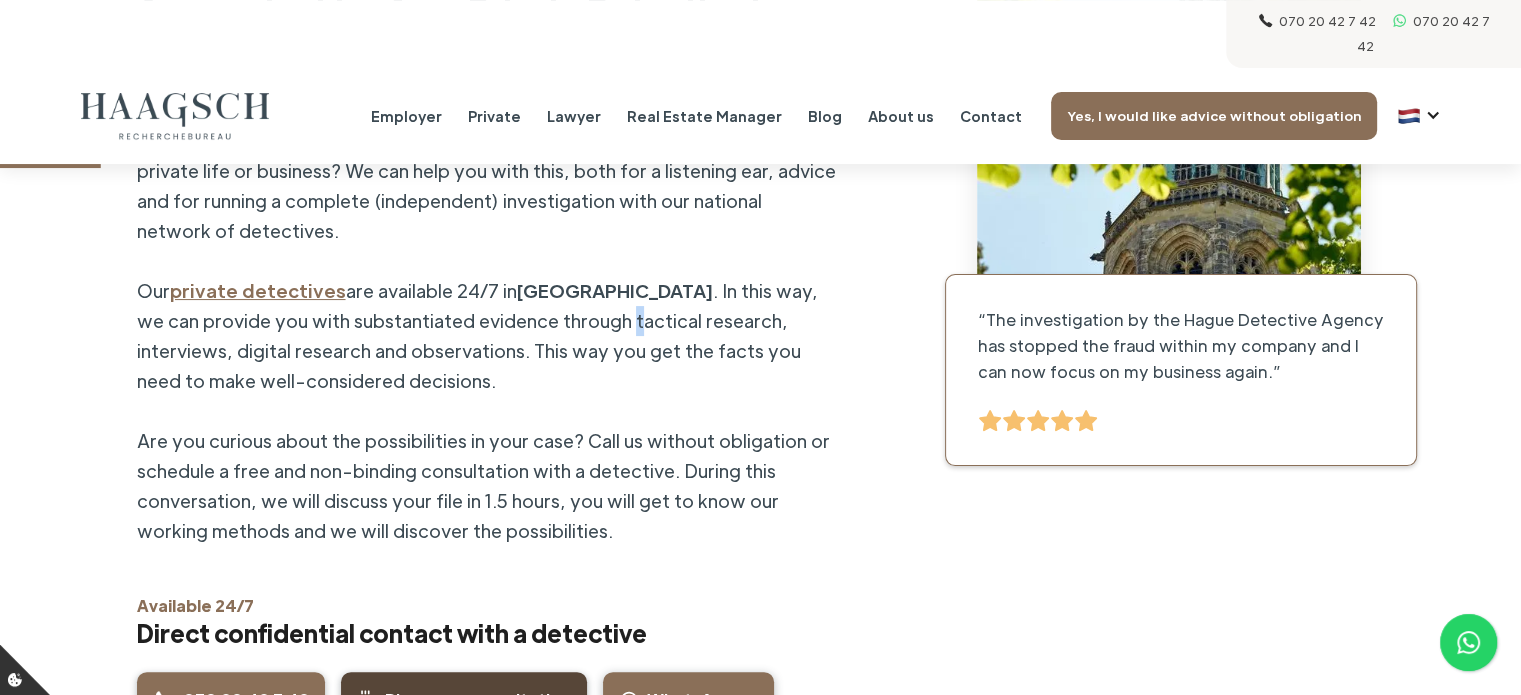 click on ". In this way, we can provide you with substantiated evidence through tactical research, interviews, digital research and observations. This way you get the facts you need to make well-considered decisions." at bounding box center (477, 335) 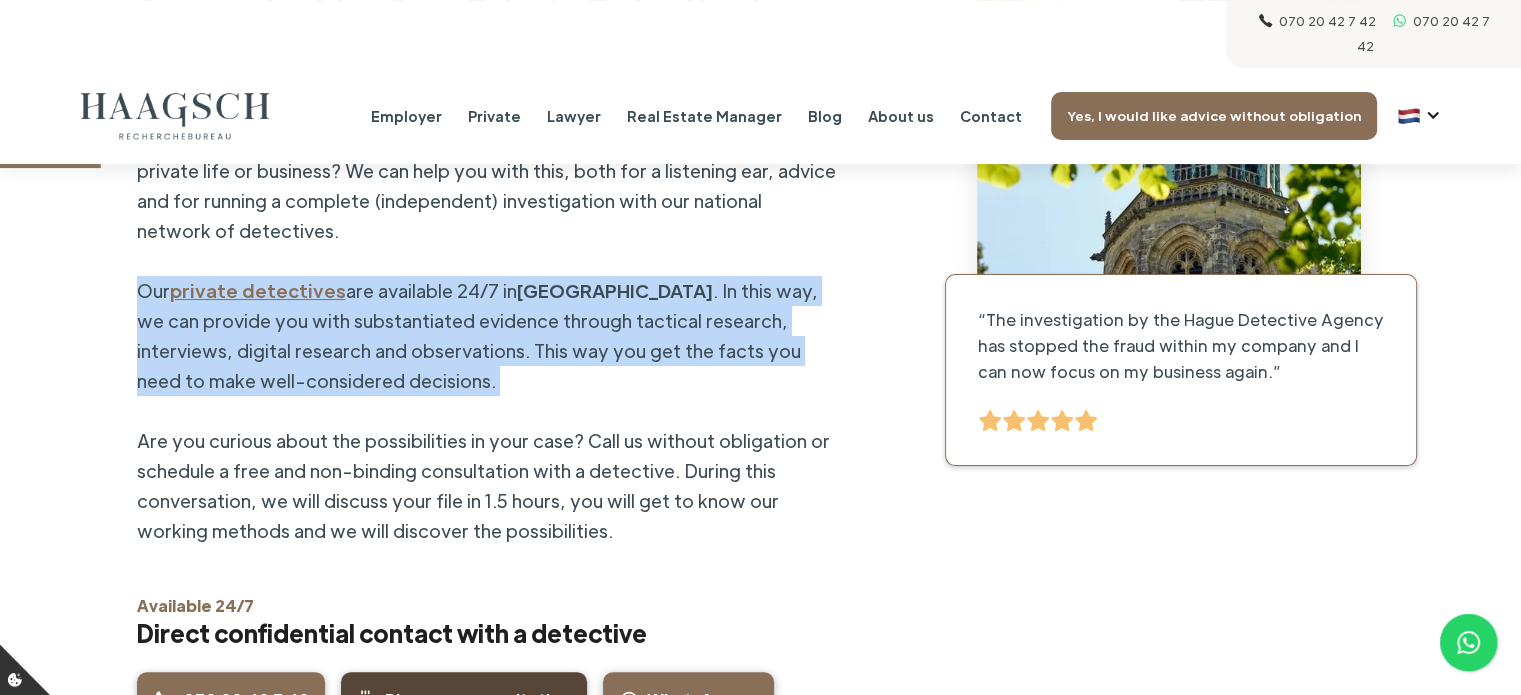drag, startPoint x: 568, startPoint y: 278, endPoint x: 593, endPoint y: 377, distance: 102.10779 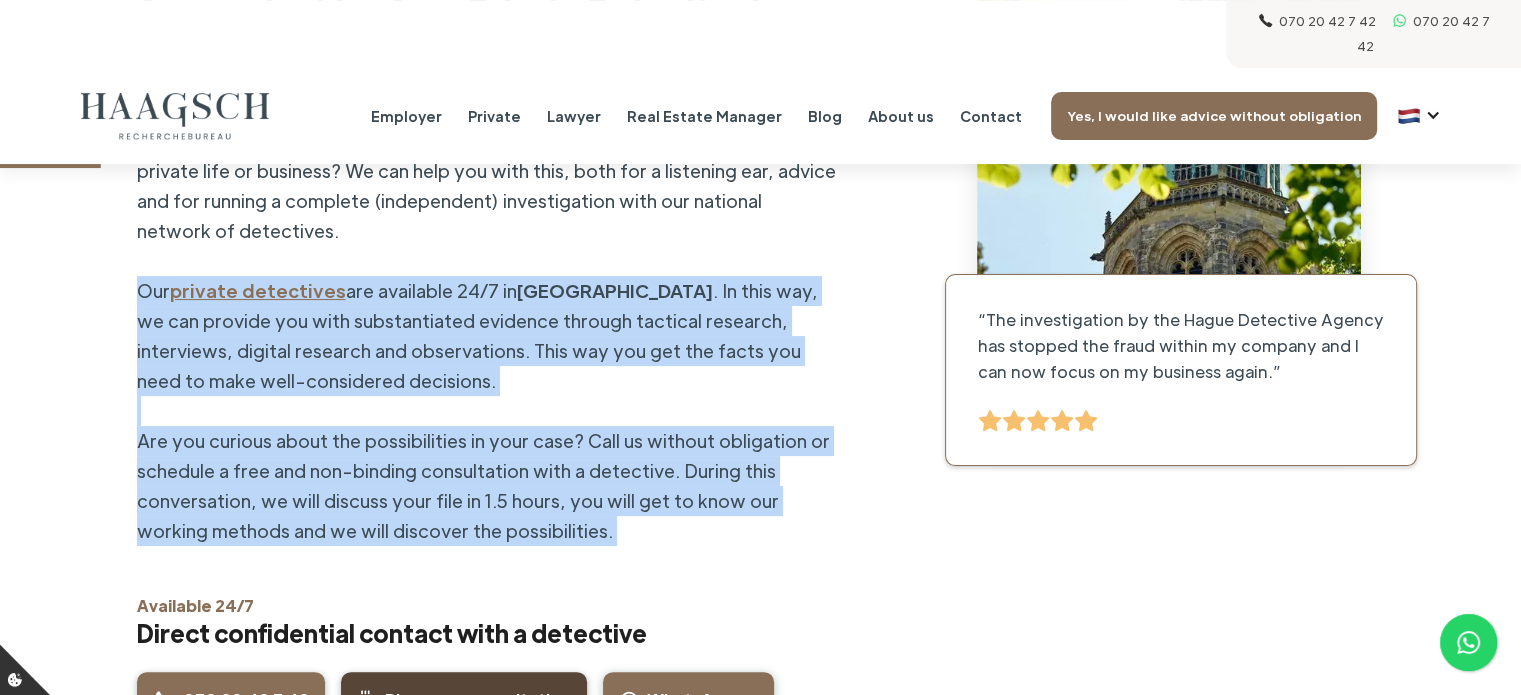 click on "Are you curious about the possibilities in your case? Call us without obligation or schedule a free and non-binding consultation with a detective. During this conversation, we will discuss your file in 1.5 hours, you will get to know our working methods and we will discover the possibilities." at bounding box center [483, 485] 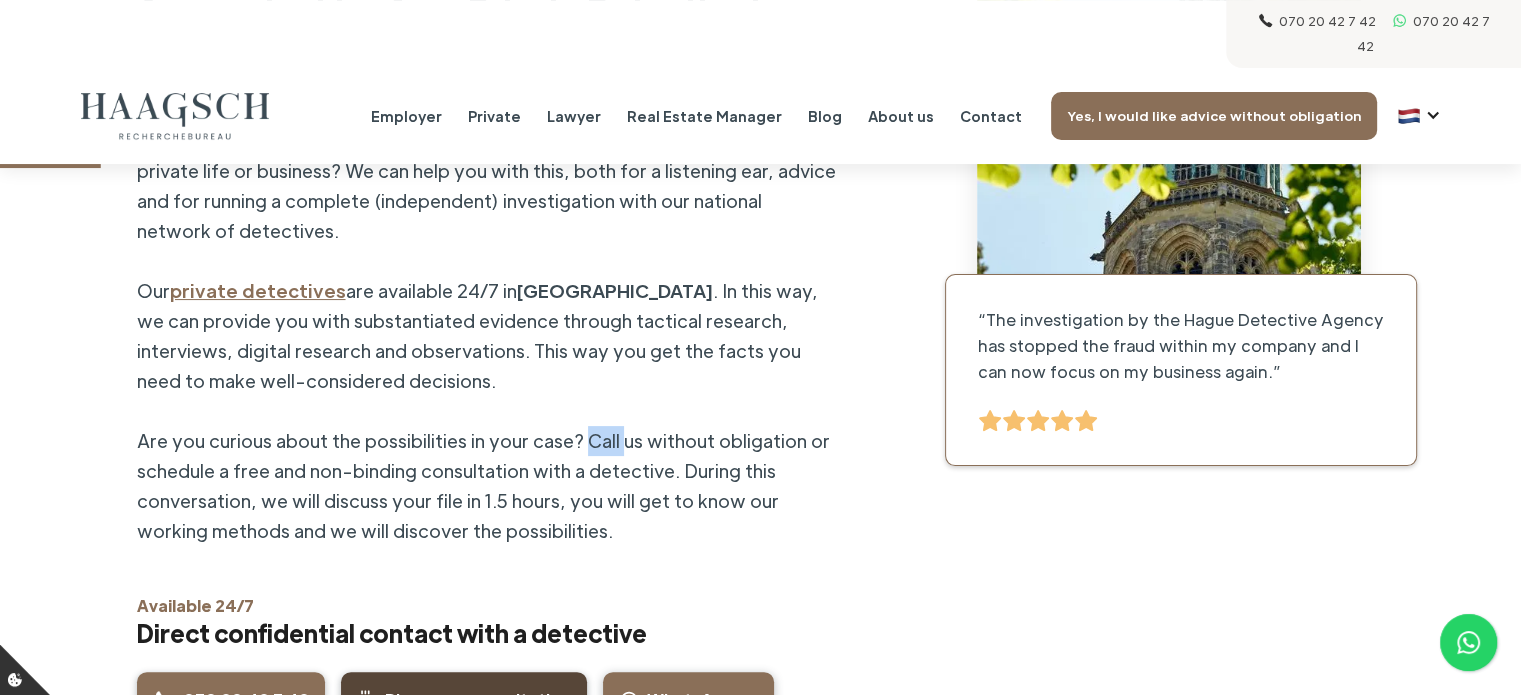 click on "Are you curious about the possibilities in your case? Call us without obligation or schedule a free and non-binding consultation with a detective. During this conversation, we will discuss your file in 1.5 hours, you will get to know our working methods and we will discover the possibilities." at bounding box center [483, 485] 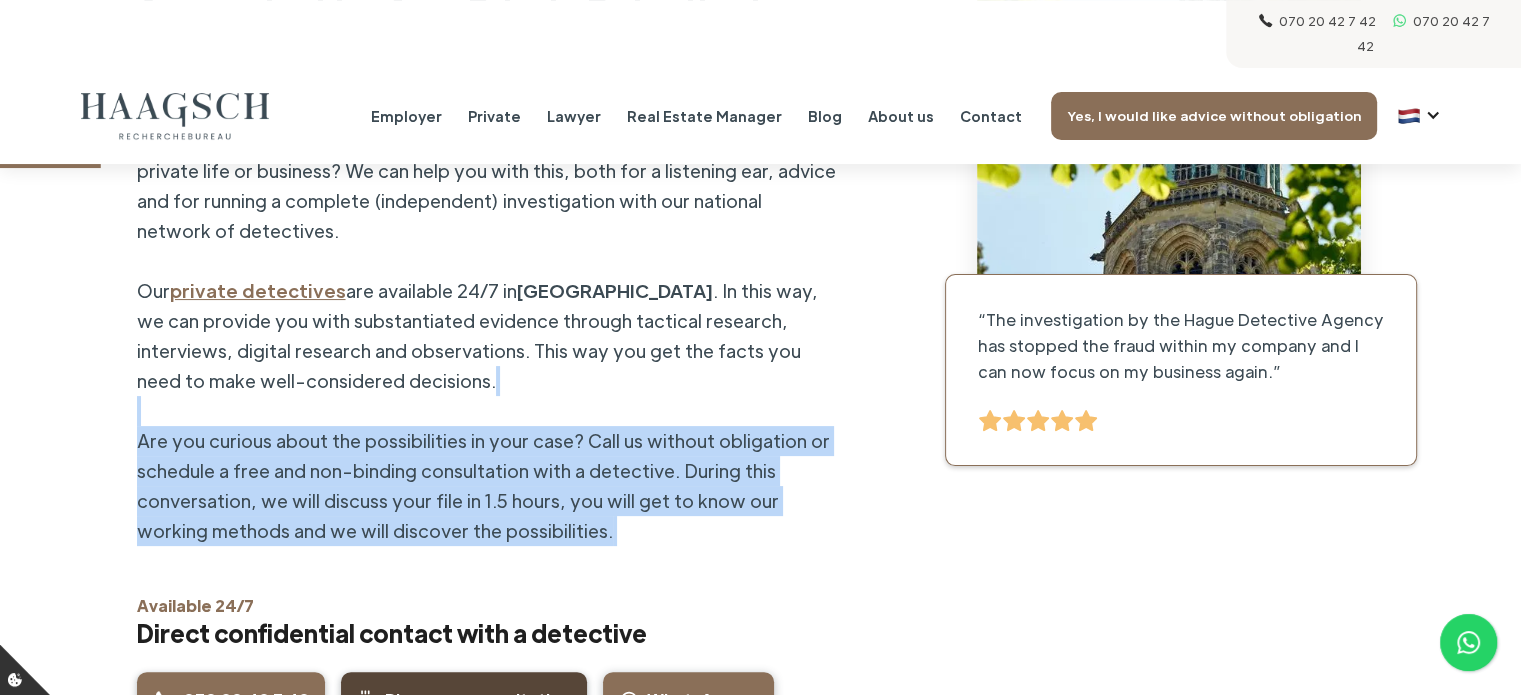 drag, startPoint x: 593, startPoint y: 377, endPoint x: 324, endPoint y: 344, distance: 271.0166 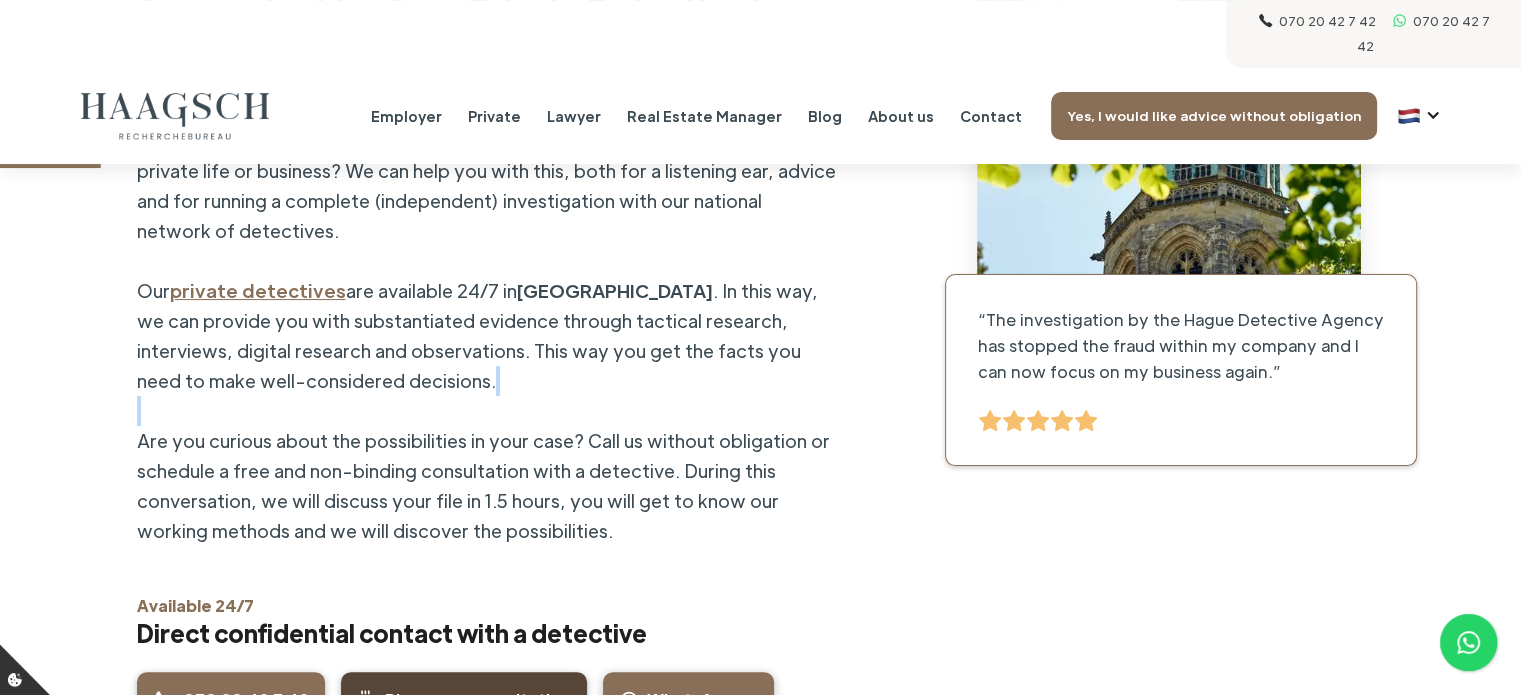 click on "Do you live in  [GEOGRAPHIC_DATA]  ,  [GEOGRAPHIC_DATA]  ,  [GEOGRAPHIC_DATA]  ,  Assen  or  Emmen  and are you dealing with fraud in your private life or business? We can help you with this, both for a listening ear, advice and for running a complete (independent) investigation with our national network of detectives.  Our  private detectives  are available 24/7 in  [GEOGRAPHIC_DATA]  . In this way, we can provide you with substantiated evidence through tactical research, interviews, digital research and observations. This way you get the facts you need to make well-considered decisions.  Are you curious about the possibilities in your case? Call us without obligation or schedule a free and non-binding consultation with a detective. During this conversation, we will discuss your file in 1.5 hours, you will get to know our working methods and we will discover the possibilities." at bounding box center [487, 321] 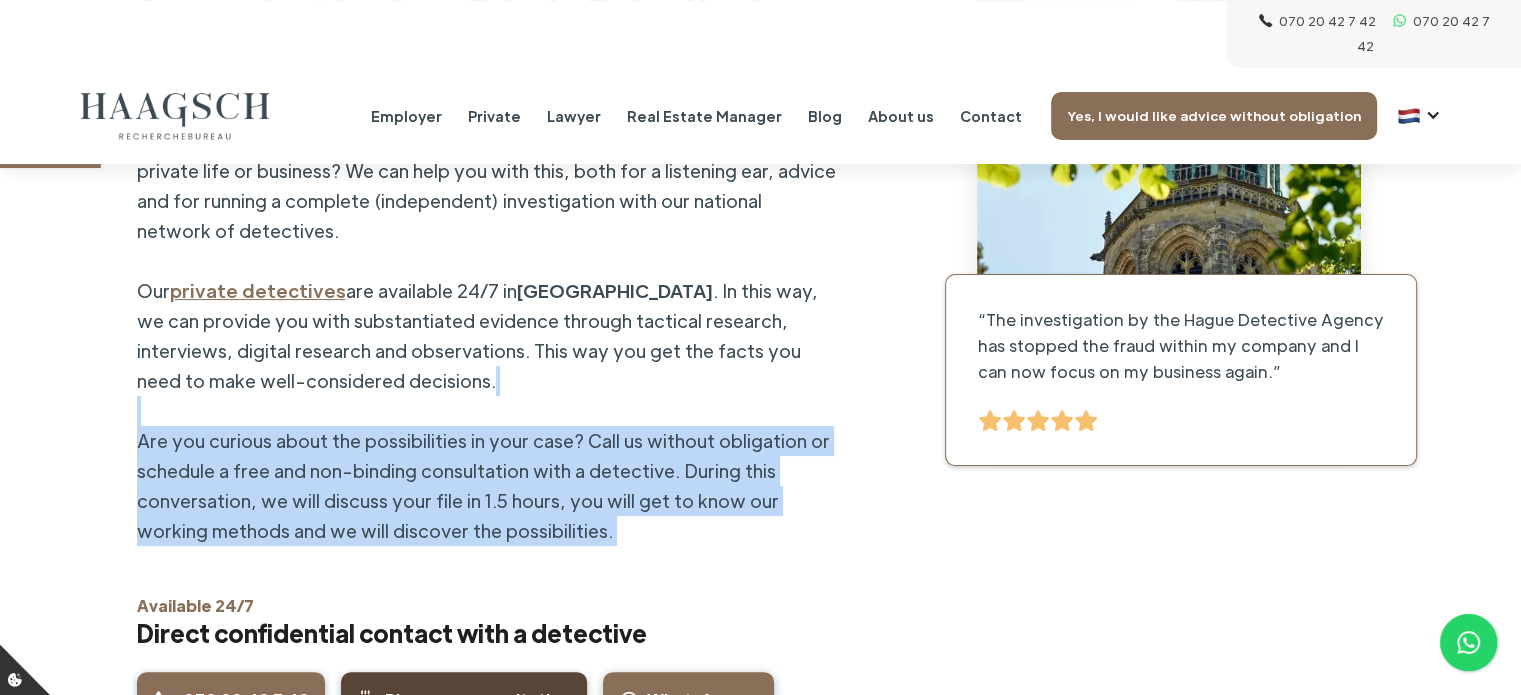 drag, startPoint x: 324, startPoint y: 344, endPoint x: 604, endPoint y: 406, distance: 286.78214 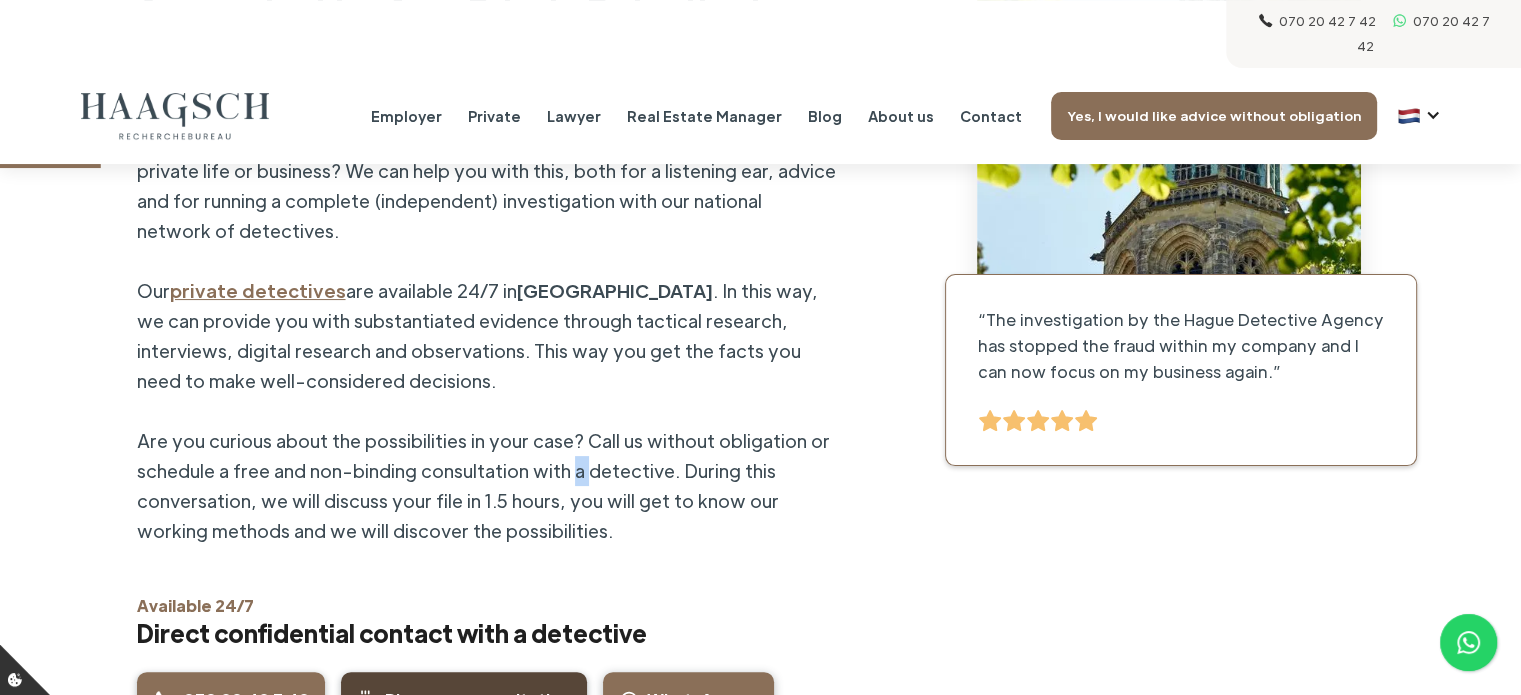 click on "Are you curious about the possibilities in your case? Call us without obligation or schedule a free and non-binding consultation with a detective. During this conversation, we will discuss your file in 1.5 hours, you will get to know our working methods and we will discover the possibilities." at bounding box center (483, 485) 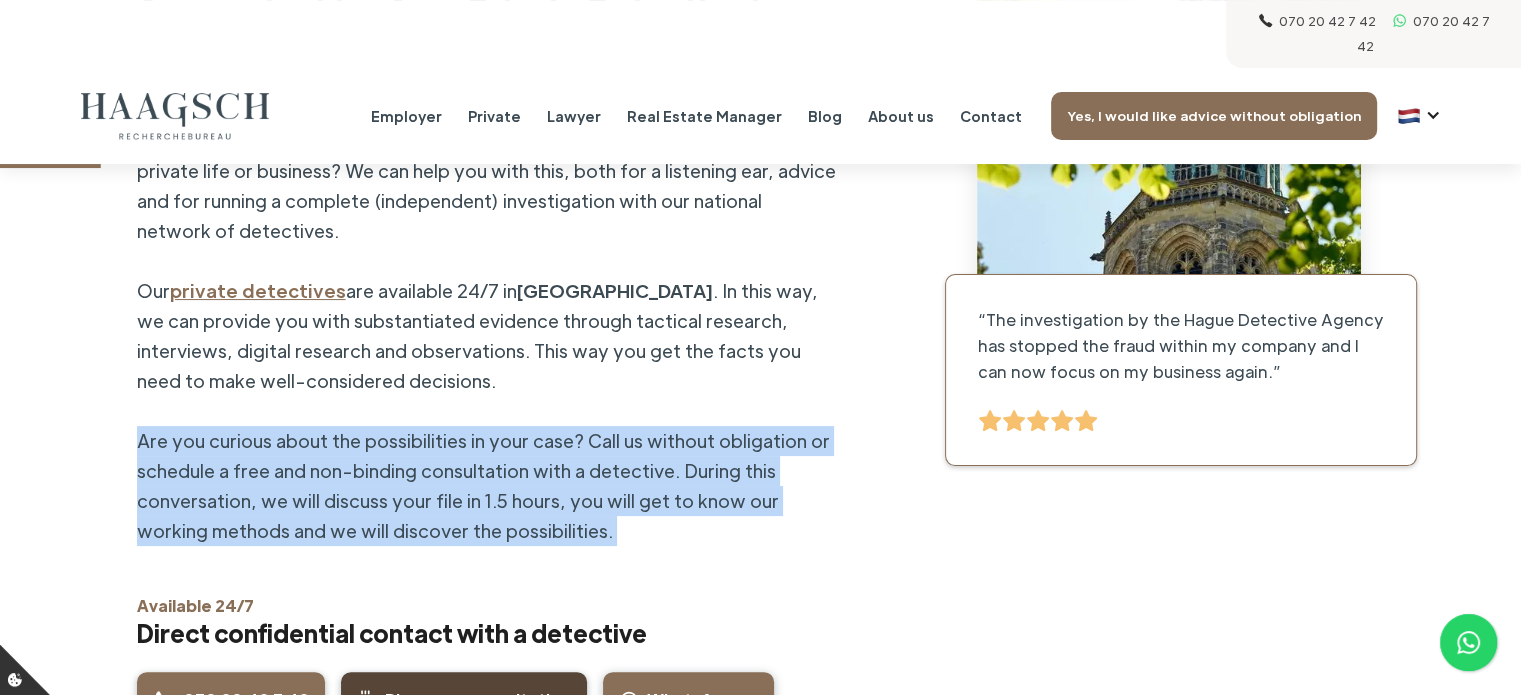 click on "Are you curious about the possibilities in your case? Call us without obligation or schedule a free and non-binding consultation with a detective. During this conversation, we will discuss your file in 1.5 hours, you will get to know our working methods and we will discover the possibilities." at bounding box center [483, 485] 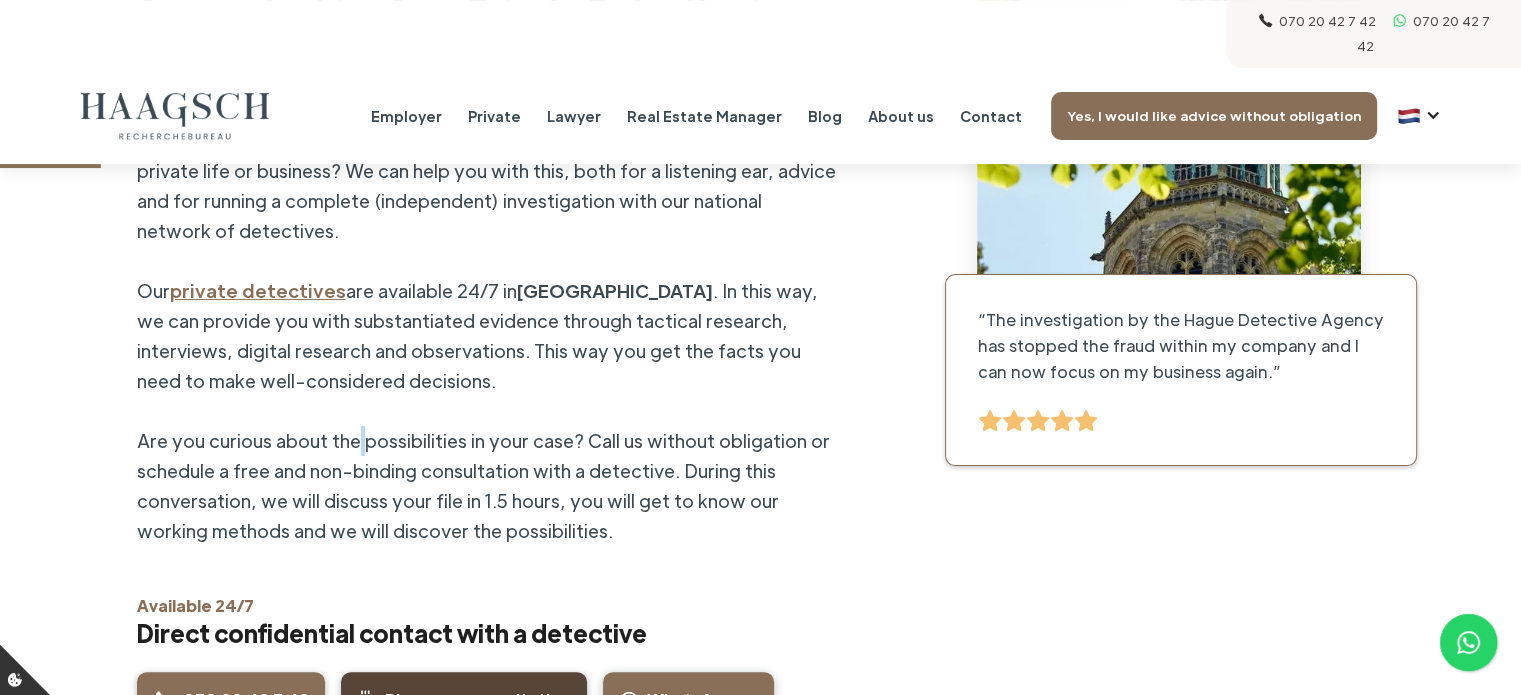 click on "Do you live in  [GEOGRAPHIC_DATA]  ,  [GEOGRAPHIC_DATA]  ,  [GEOGRAPHIC_DATA]  ,  Assen  or  Emmen  and are you dealing with fraud in your private life or business? We can help you with this, both for a listening ear, advice and for running a complete (independent) investigation with our national network of detectives.  Our  private detectives  are available 24/7 in  [GEOGRAPHIC_DATA]  . In this way, we can provide you with substantiated evidence through tactical research, interviews, digital research and observations. This way you get the facts you need to make well-considered decisions.  Are you curious about the possibilities in your case? Call us without obligation or schedule a free and non-binding consultation with a detective. During this conversation, we will discuss your file in 1.5 hours, you will get to know our working methods and we will discover the possibilities." at bounding box center (487, 321) 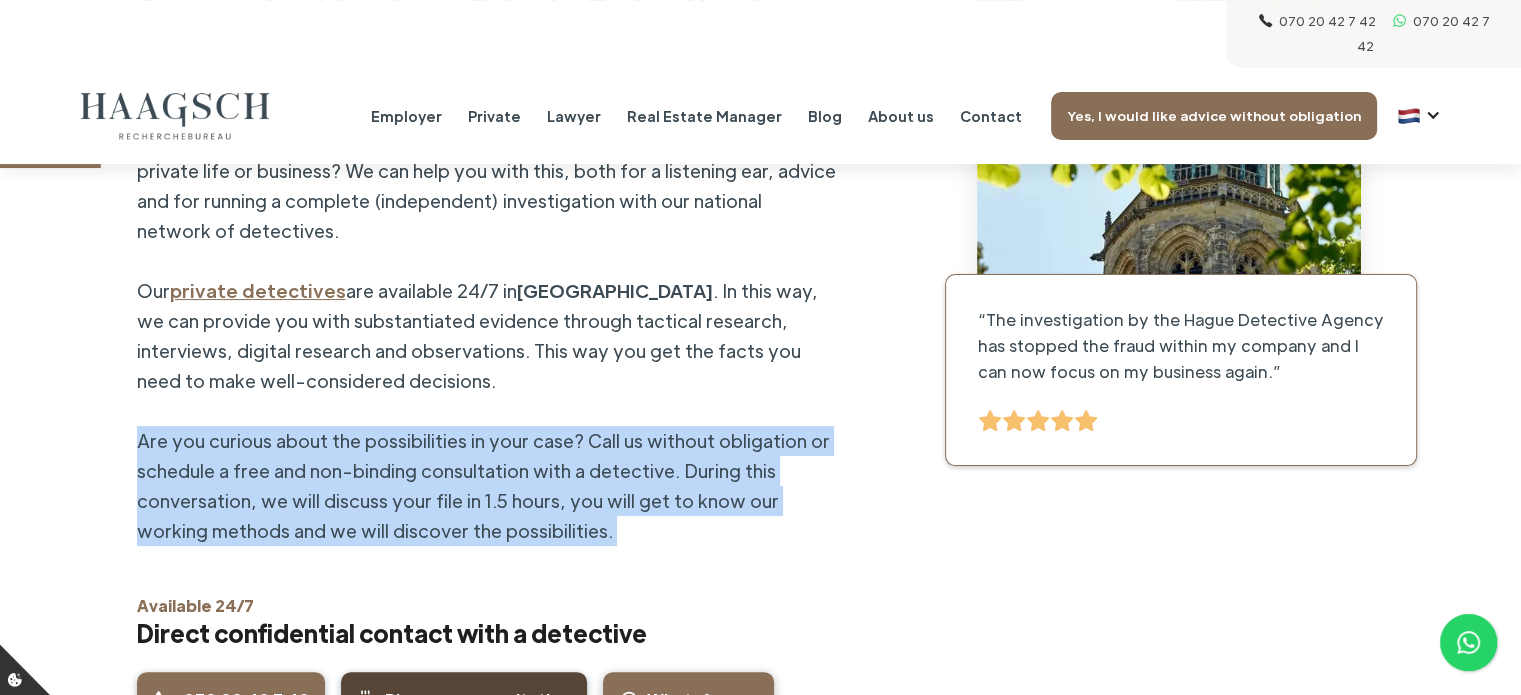 click on "Do you live in  [GEOGRAPHIC_DATA]  ,  [GEOGRAPHIC_DATA]  ,  [GEOGRAPHIC_DATA]  ,  Assen  or  Emmen  and are you dealing with fraud in your private life or business? We can help you with this, both for a listening ear, advice and for running a complete (independent) investigation with our national network of detectives.  Our  private detectives  are available 24/7 in  [GEOGRAPHIC_DATA]  . In this way, we can provide you with substantiated evidence through tactical research, interviews, digital research and observations. This way you get the facts you need to make well-considered decisions.  Are you curious about the possibilities in your case? Call us without obligation or schedule a free and non-binding consultation with a detective. During this conversation, we will discuss your file in 1.5 hours, you will get to know our working methods and we will discover the possibilities." at bounding box center [487, 321] 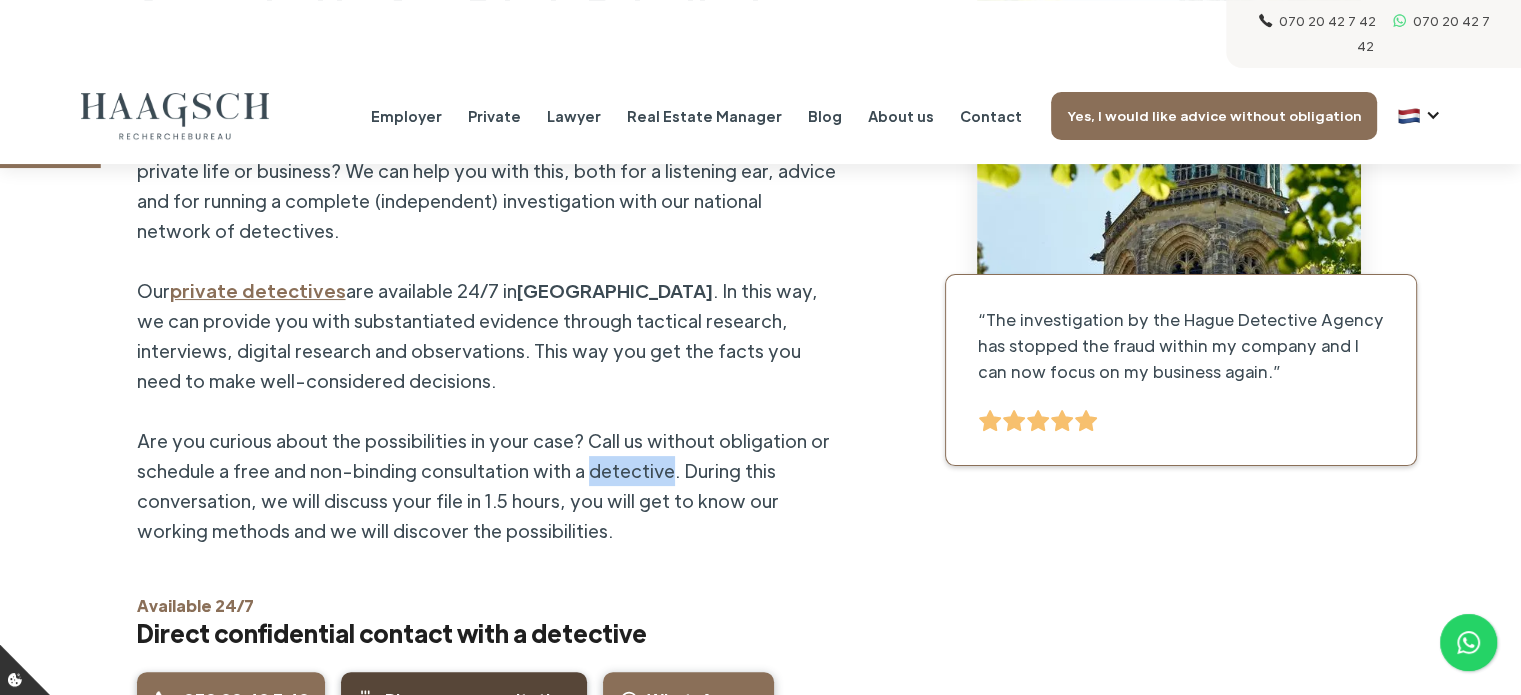 click on "Are you curious about the possibilities in your case? Call us without obligation or schedule a free and non-binding consultation with a detective. During this conversation, we will discuss your file in 1.5 hours, you will get to know our working methods and we will discover the possibilities." at bounding box center (483, 485) 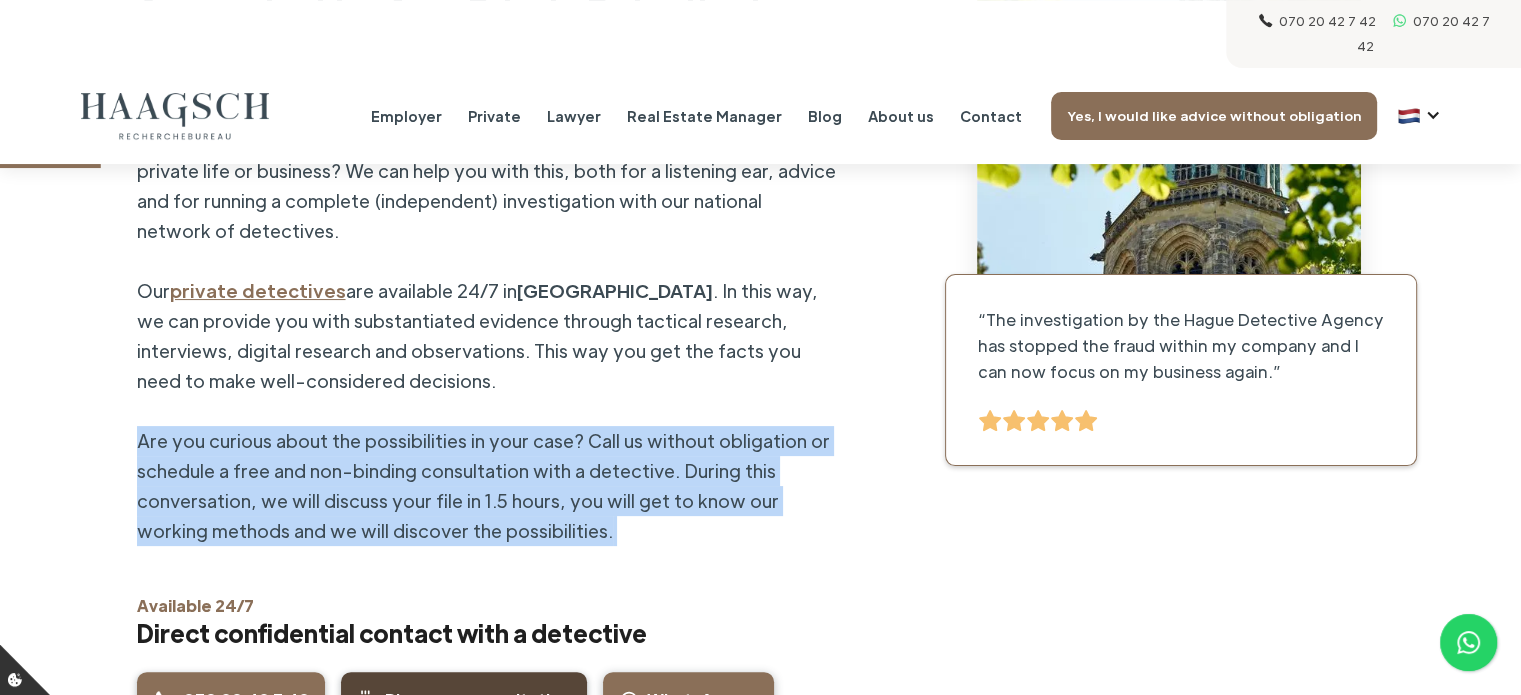 click on "Are you curious about the possibilities in your case? Call us without obligation or schedule a free and non-binding consultation with a detective. During this conversation, we will discuss your file in 1.5 hours, you will get to know our working methods and we will discover the possibilities." at bounding box center [483, 485] 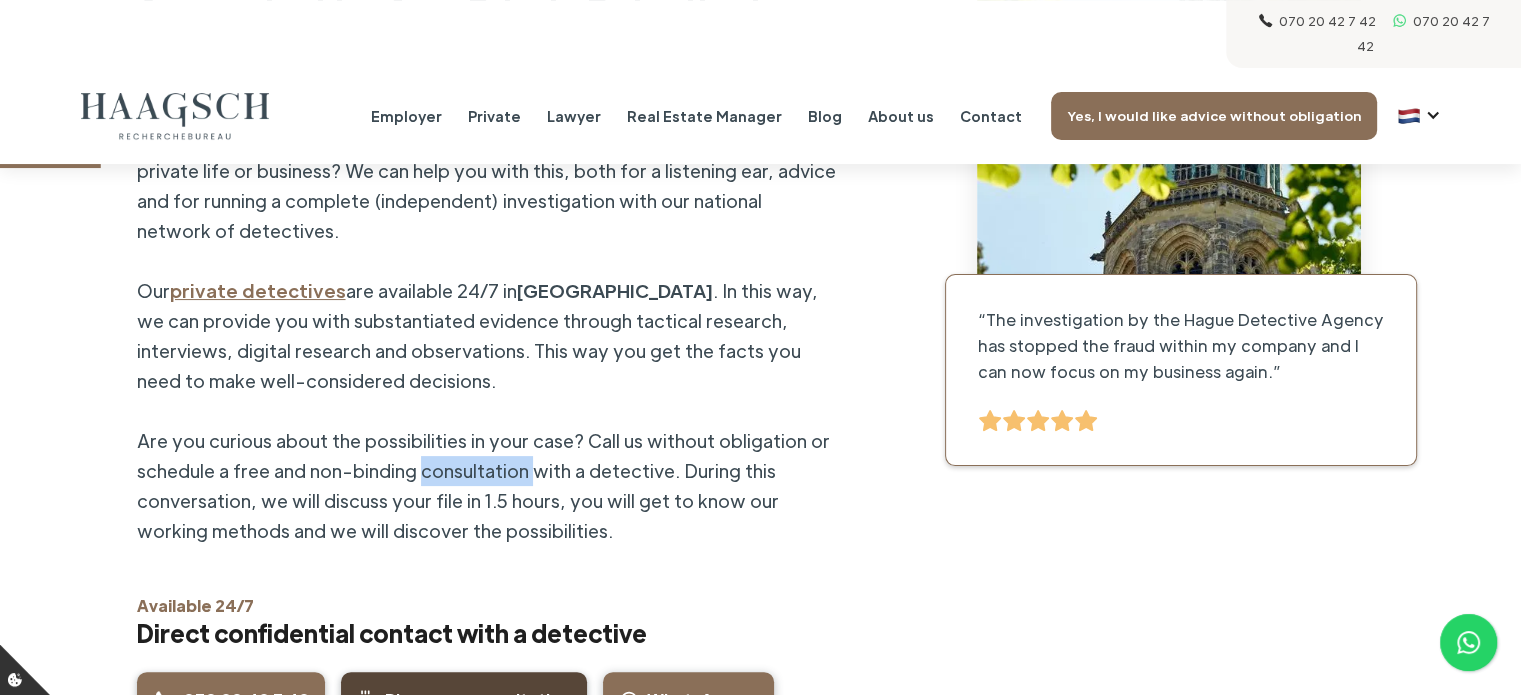click on "Are you curious about the possibilities in your case? Call us without obligation or schedule a free and non-binding consultation with a detective. During this conversation, we will discuss your file in 1.5 hours, you will get to know our working methods and we will discover the possibilities." at bounding box center [483, 485] 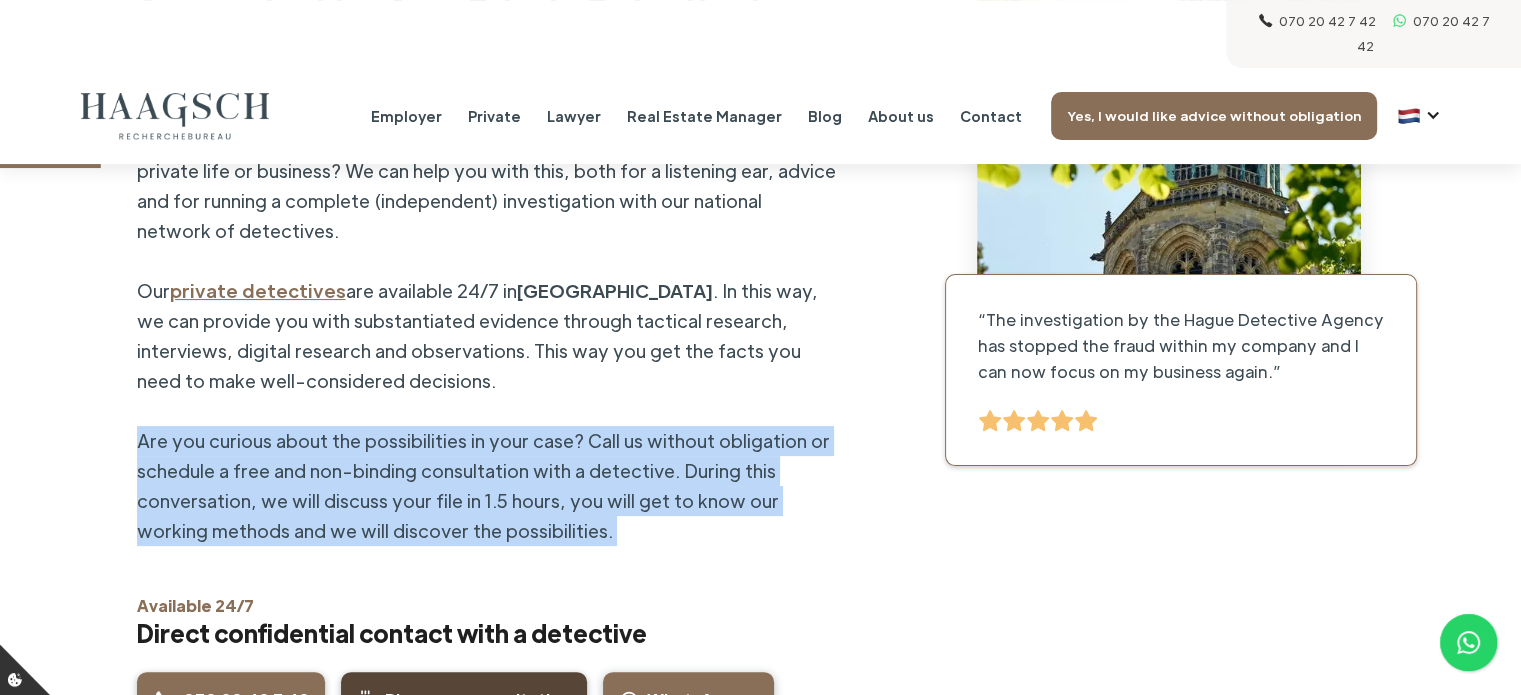 click on "Are you curious about the possibilities in your case? Call us without obligation or schedule a free and non-binding consultation with a detective. During this conversation, we will discuss your file in 1.5 hours, you will get to know our working methods and we will discover the possibilities." at bounding box center [483, 485] 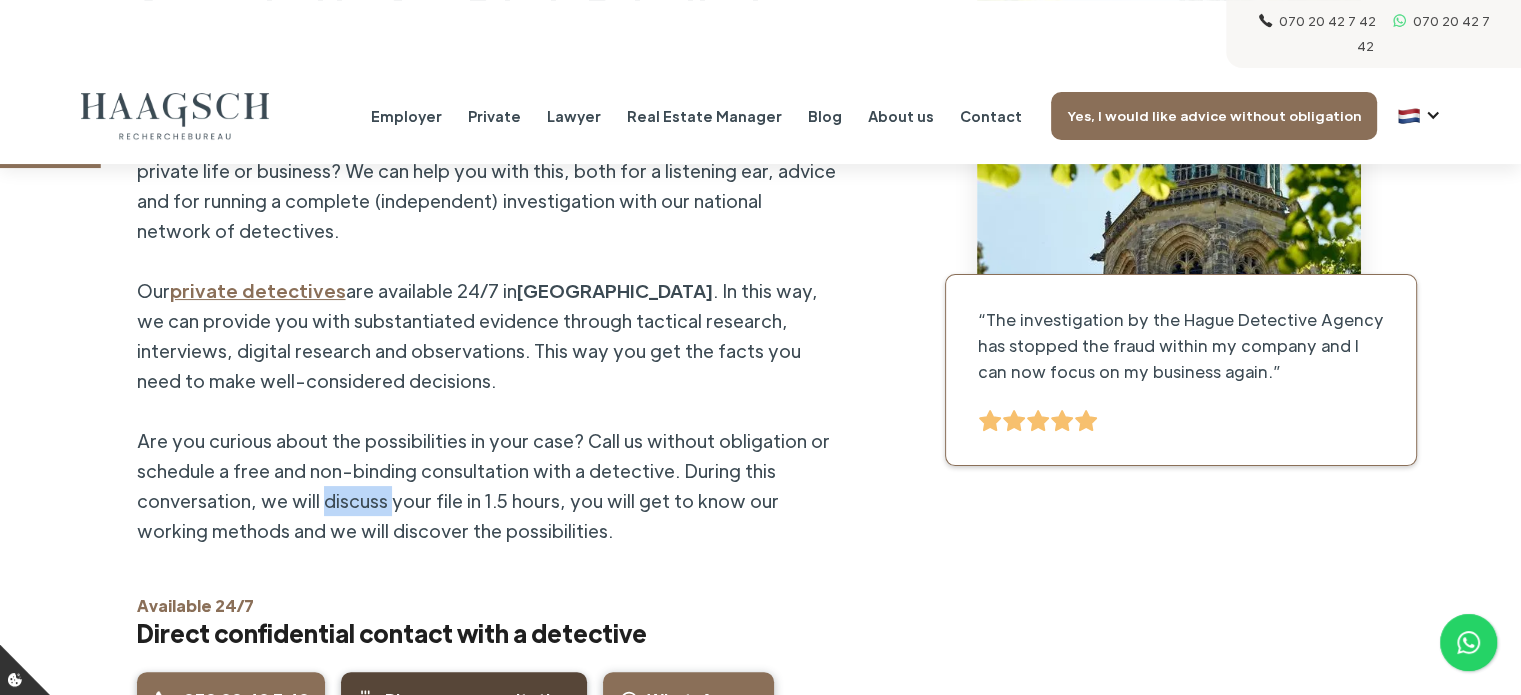 click on "Are you curious about the possibilities in your case? Call us without obligation or schedule a free and non-binding consultation with a detective. During this conversation, we will discuss your file in 1.5 hours, you will get to know our working methods and we will discover the possibilities." at bounding box center [483, 485] 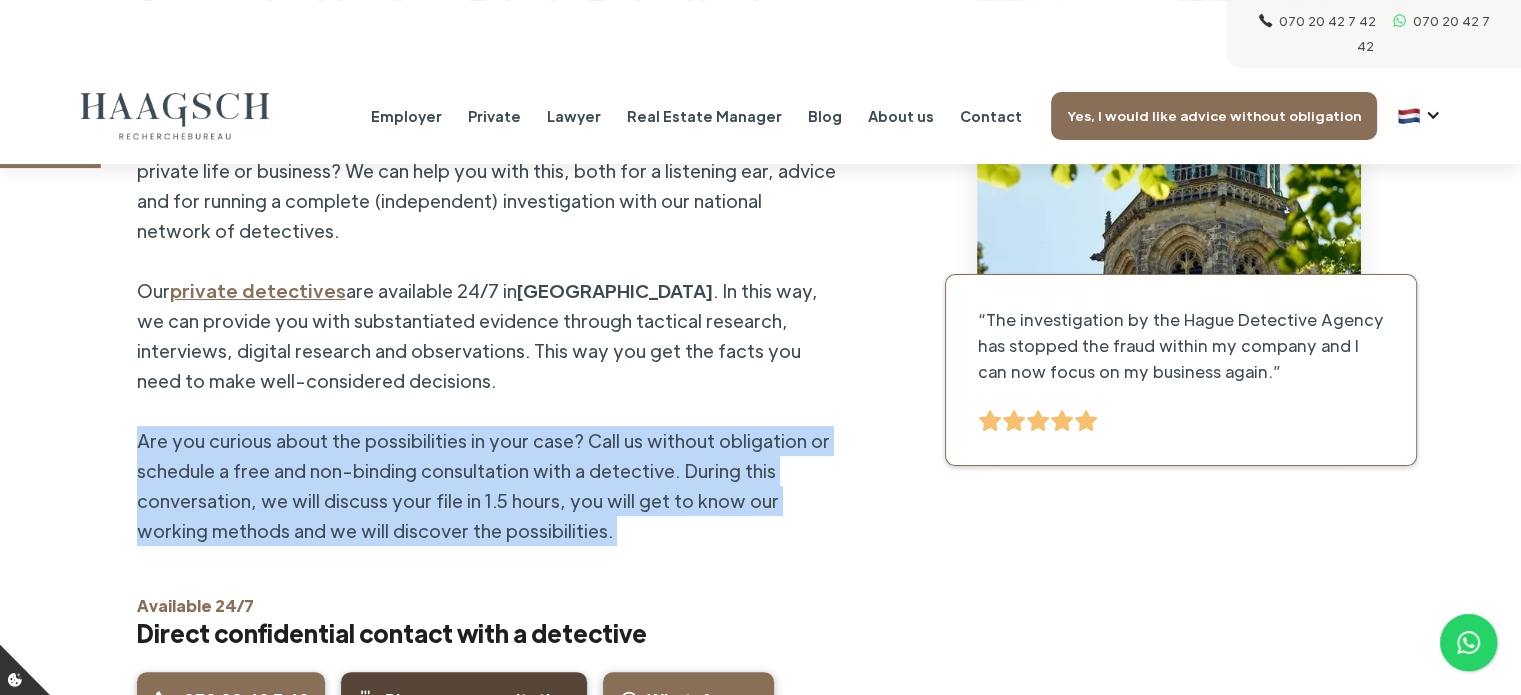drag, startPoint x: 328, startPoint y: 447, endPoint x: 255, endPoint y: 447, distance: 73 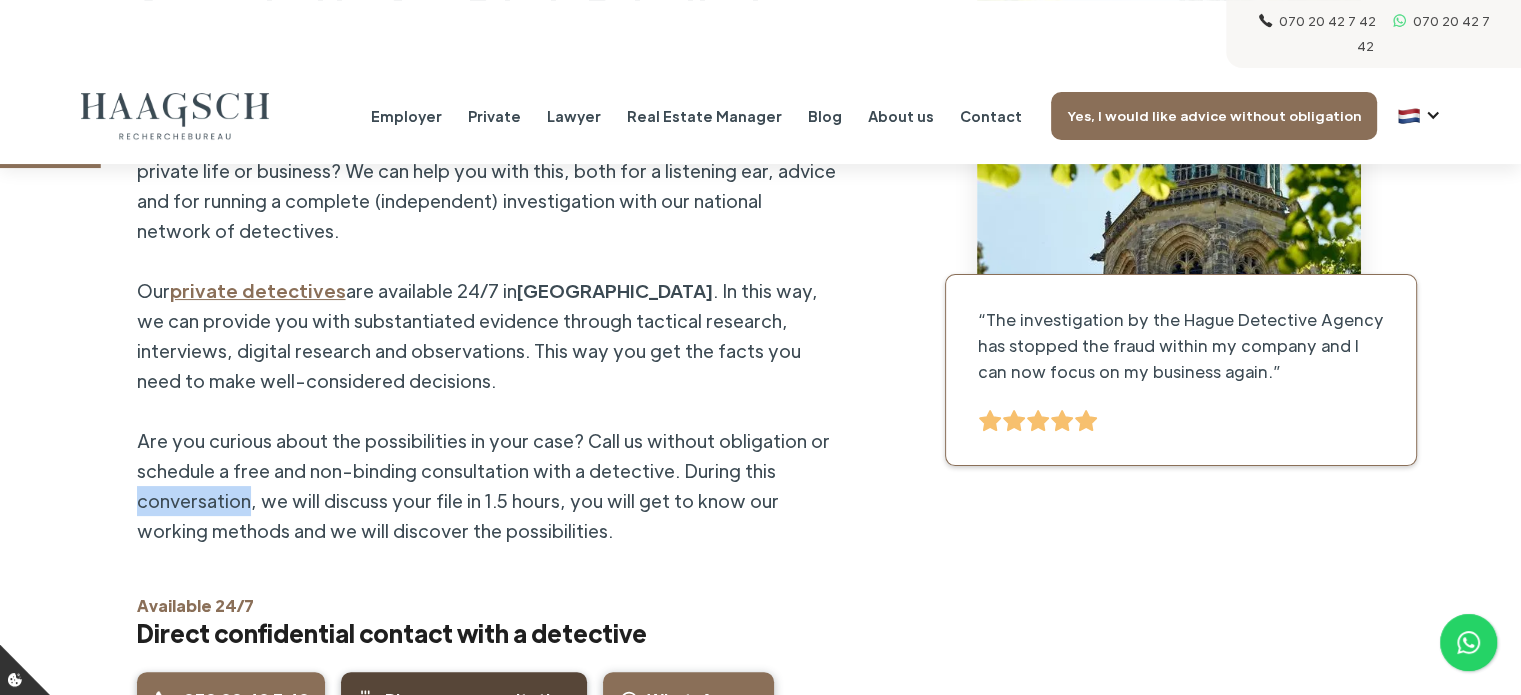 click on "Are you curious about the possibilities in your case? Call us without obligation or schedule a free and non-binding consultation with a detective. During this conversation, we will discuss your file in 1.5 hours, you will get to know our working methods and we will discover the possibilities." at bounding box center (483, 485) 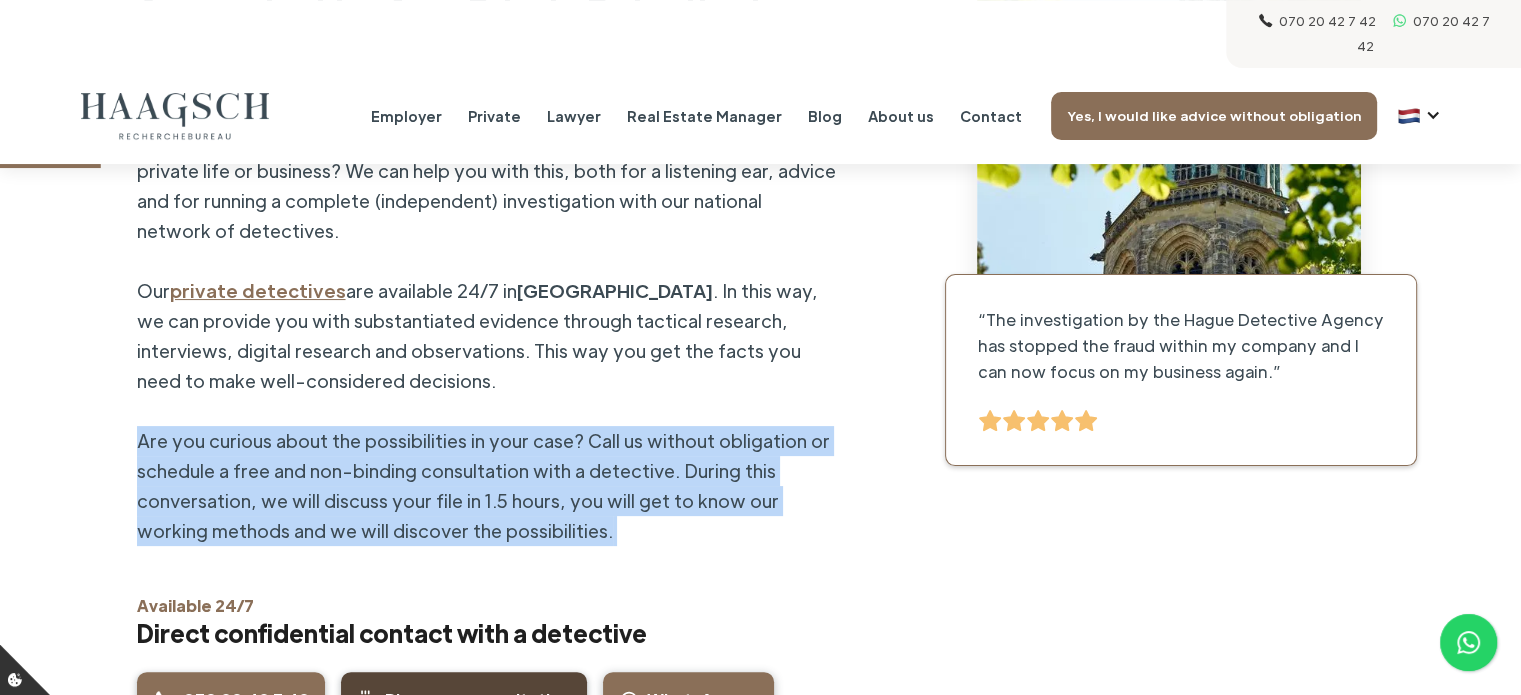 drag, startPoint x: 245, startPoint y: 447, endPoint x: 468, endPoint y: 474, distance: 224.62859 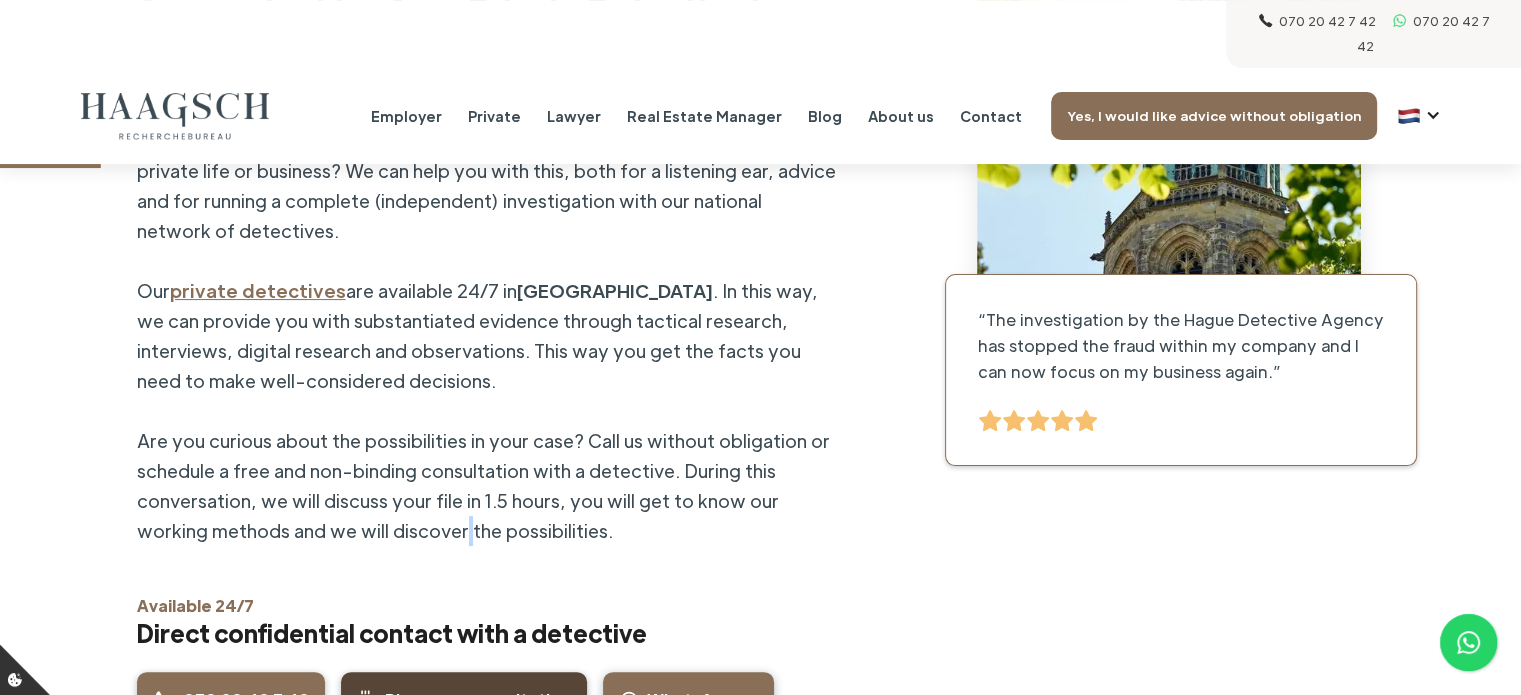 click on "Are you curious about the possibilities in your case? Call us without obligation or schedule a free and non-binding consultation with a detective. During this conversation, we will discuss your file in 1.5 hours, you will get to know our working methods and we will discover the possibilities." at bounding box center [483, 485] 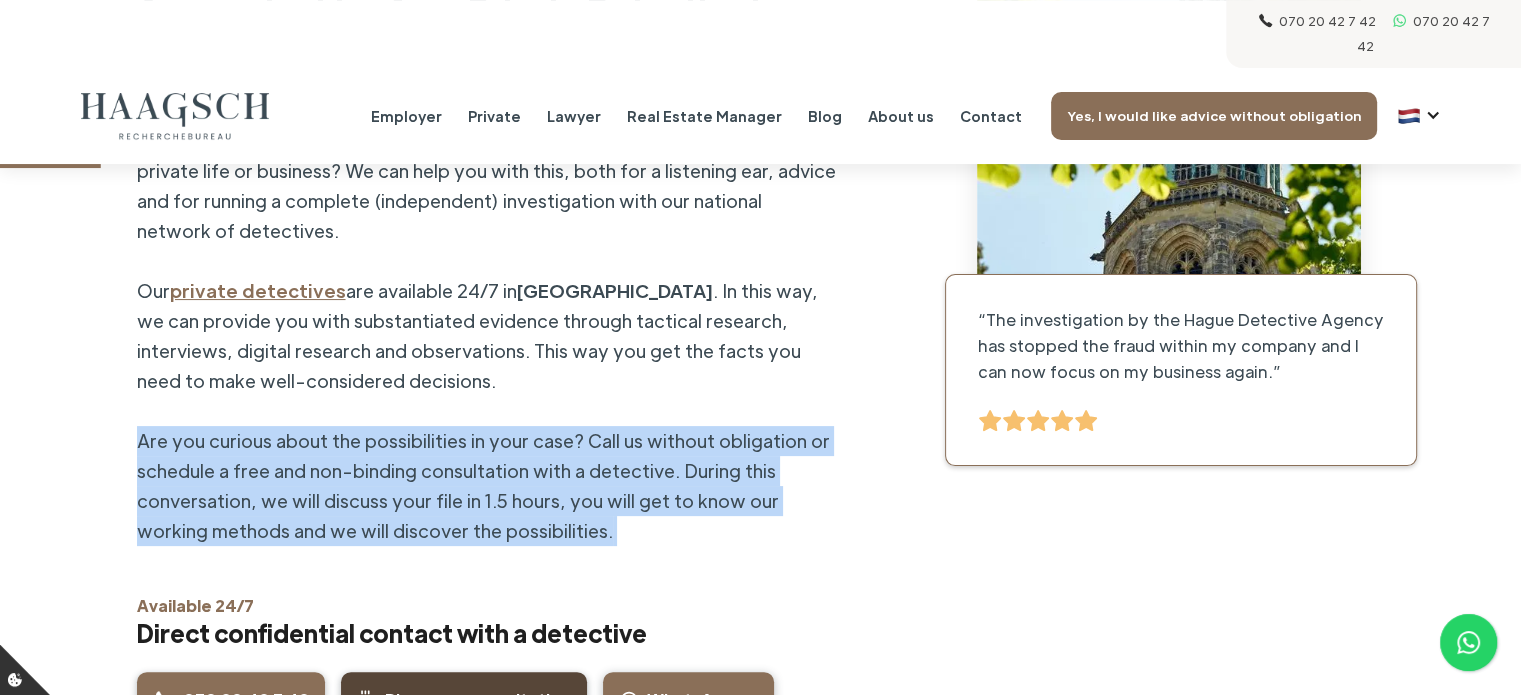 click on "Are you curious about the possibilities in your case? Call us without obligation or schedule a free and non-binding consultation with a detective. During this conversation, we will discuss your file in 1.5 hours, you will get to know our working methods and we will discover the possibilities." at bounding box center (483, 485) 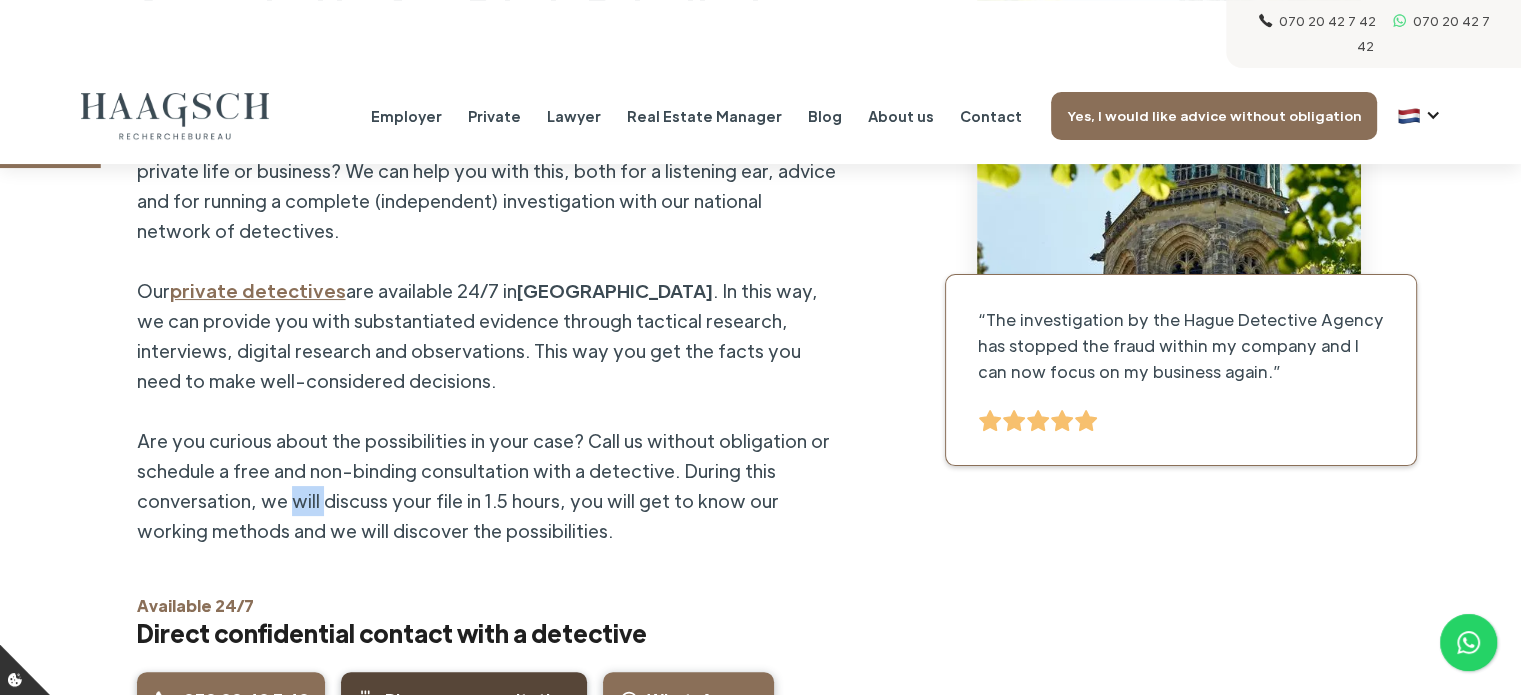 click on "Are you curious about the possibilities in your case? Call us without obligation or schedule a free and non-binding consultation with a detective. During this conversation, we will discuss your file in 1.5 hours, you will get to know our working methods and we will discover the possibilities." at bounding box center (483, 485) 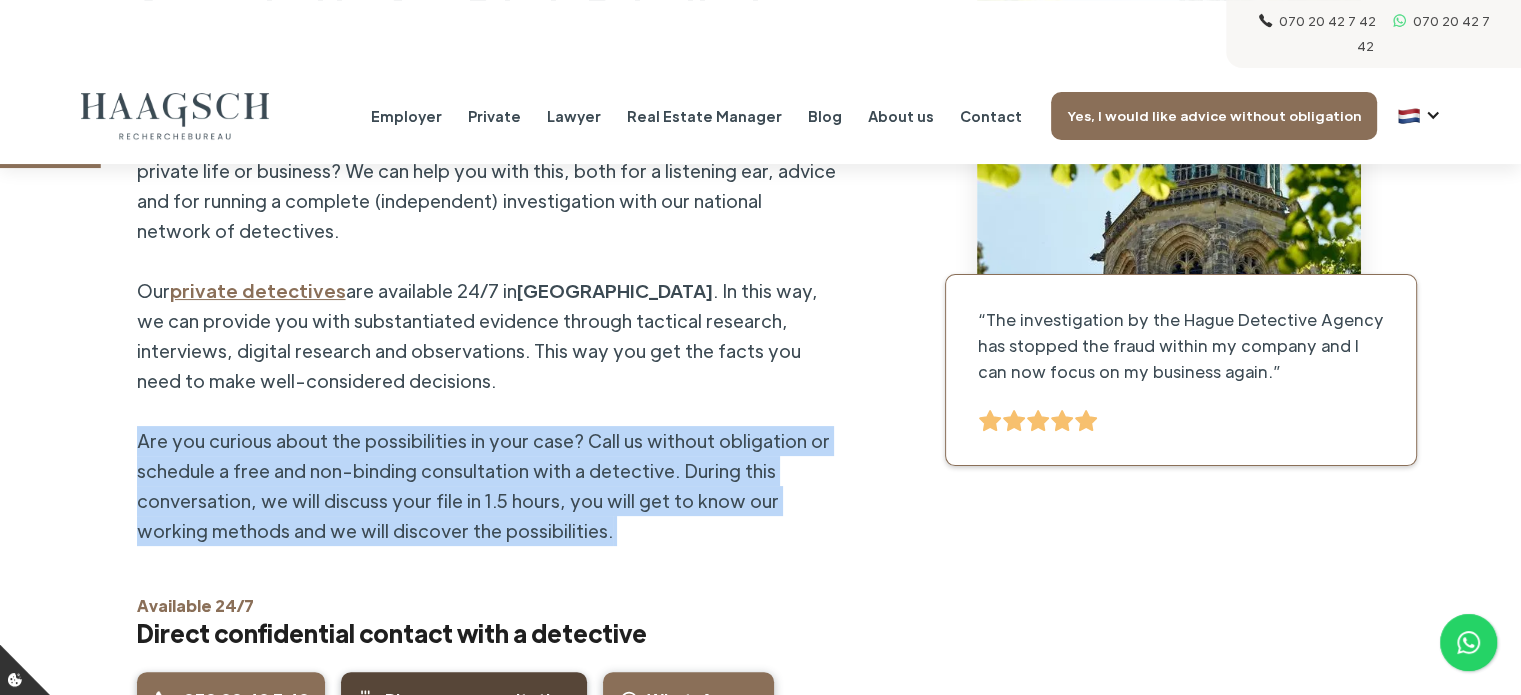 click on "Are you curious about the possibilities in your case? Call us without obligation or schedule a free and non-binding consultation with a detective. During this conversation, we will discuss your file in 1.5 hours, you will get to know our working methods and we will discover the possibilities." at bounding box center (483, 485) 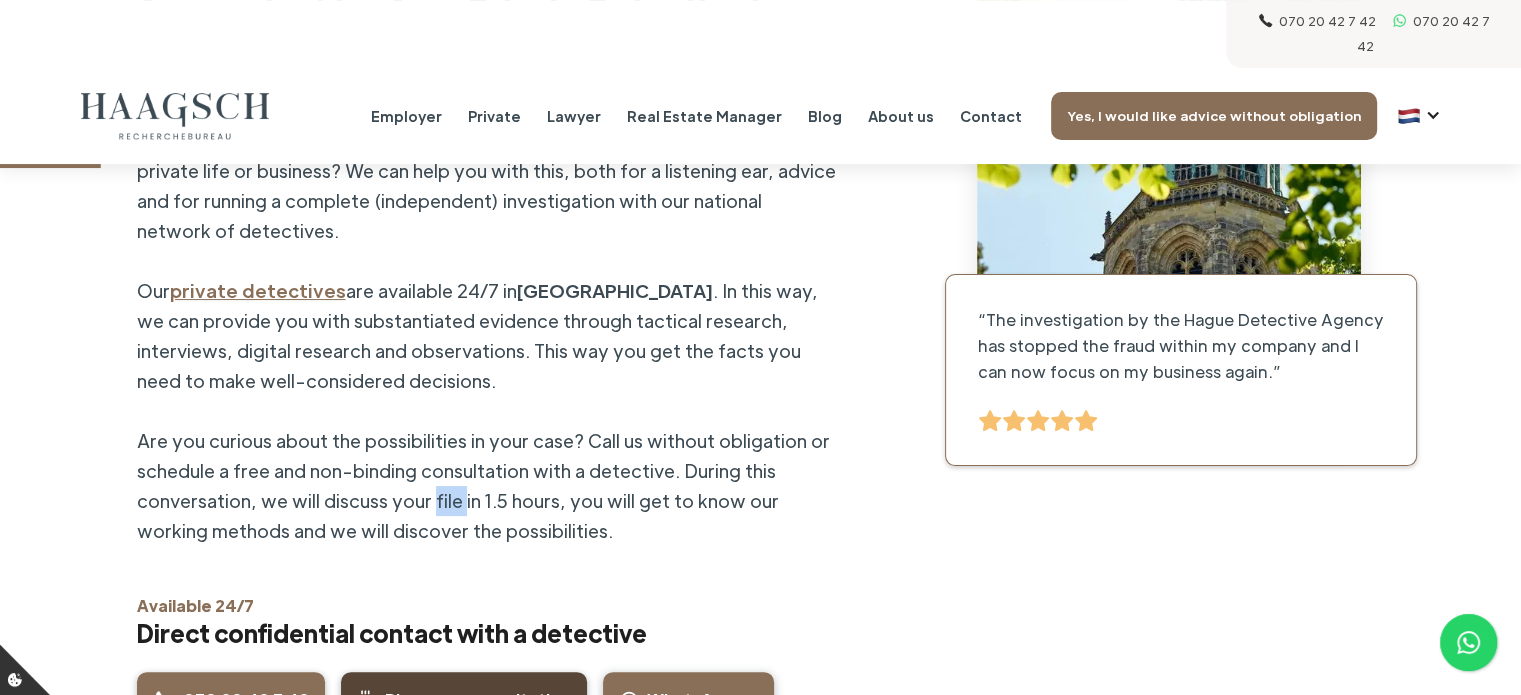 click on "Are you curious about the possibilities in your case? Call us without obligation or schedule a free and non-binding consultation with a detective. During this conversation, we will discuss your file in 1.5 hours, you will get to know our working methods and we will discover the possibilities." at bounding box center (483, 485) 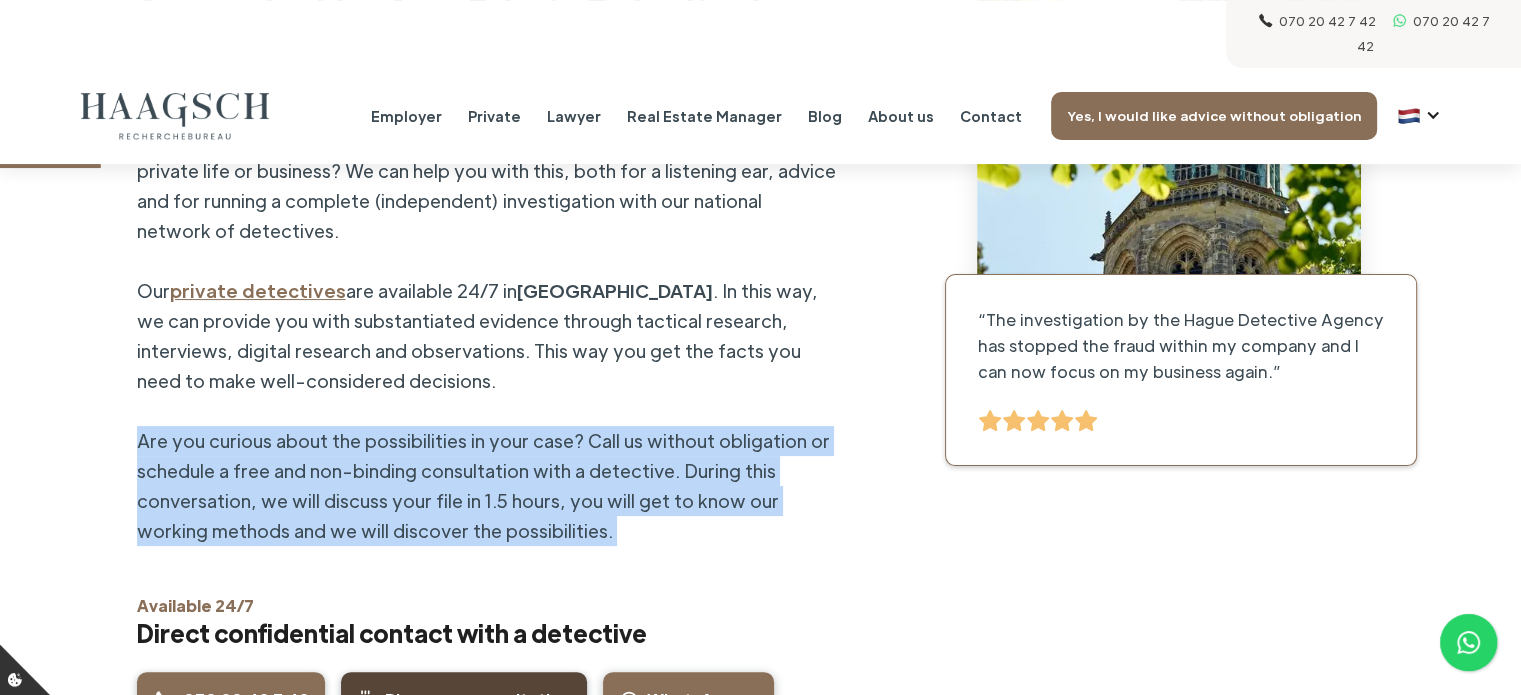 drag, startPoint x: 441, startPoint y: 443, endPoint x: 256, endPoint y: 436, distance: 185.13239 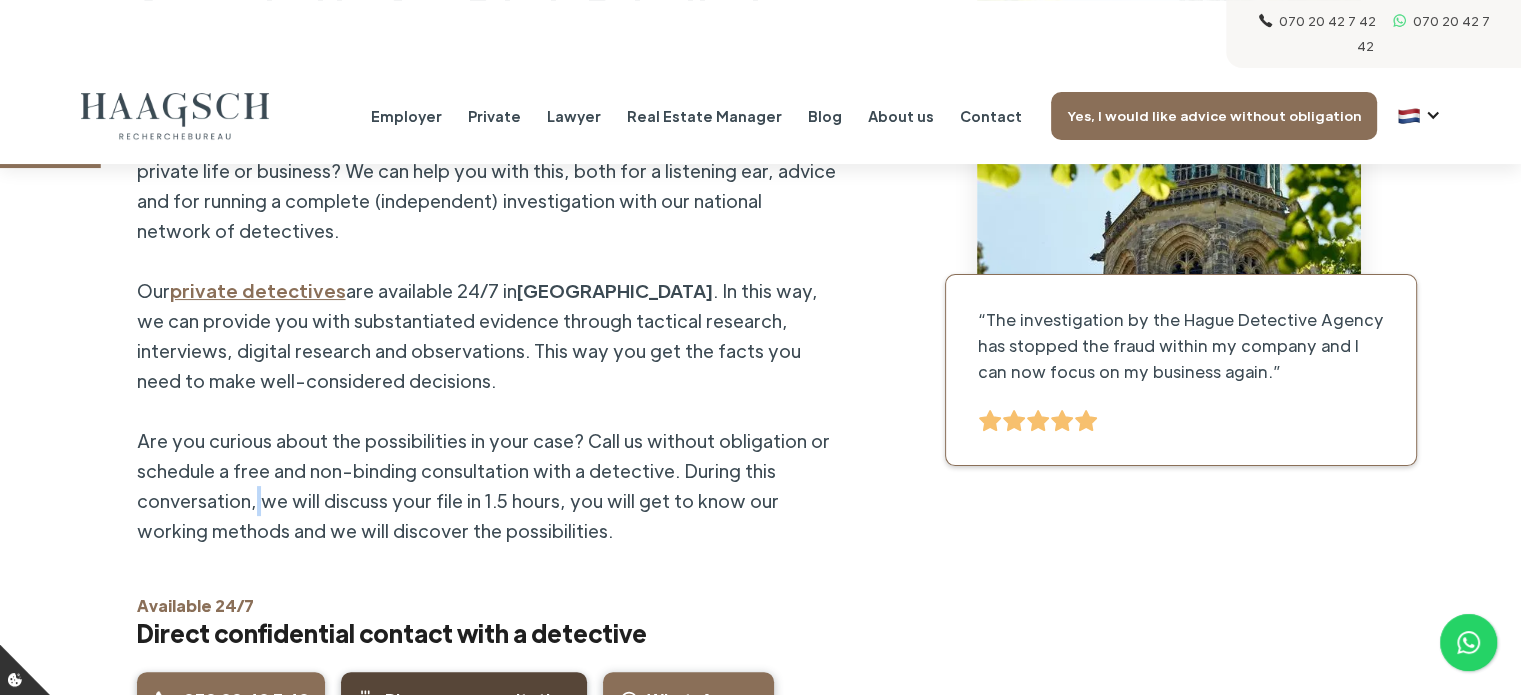click on "Are you curious about the possibilities in your case? Call us without obligation or schedule a free and non-binding consultation with a detective. During this conversation, we will discuss your file in 1.5 hours, you will get to know our working methods and we will discover the possibilities." at bounding box center [483, 485] 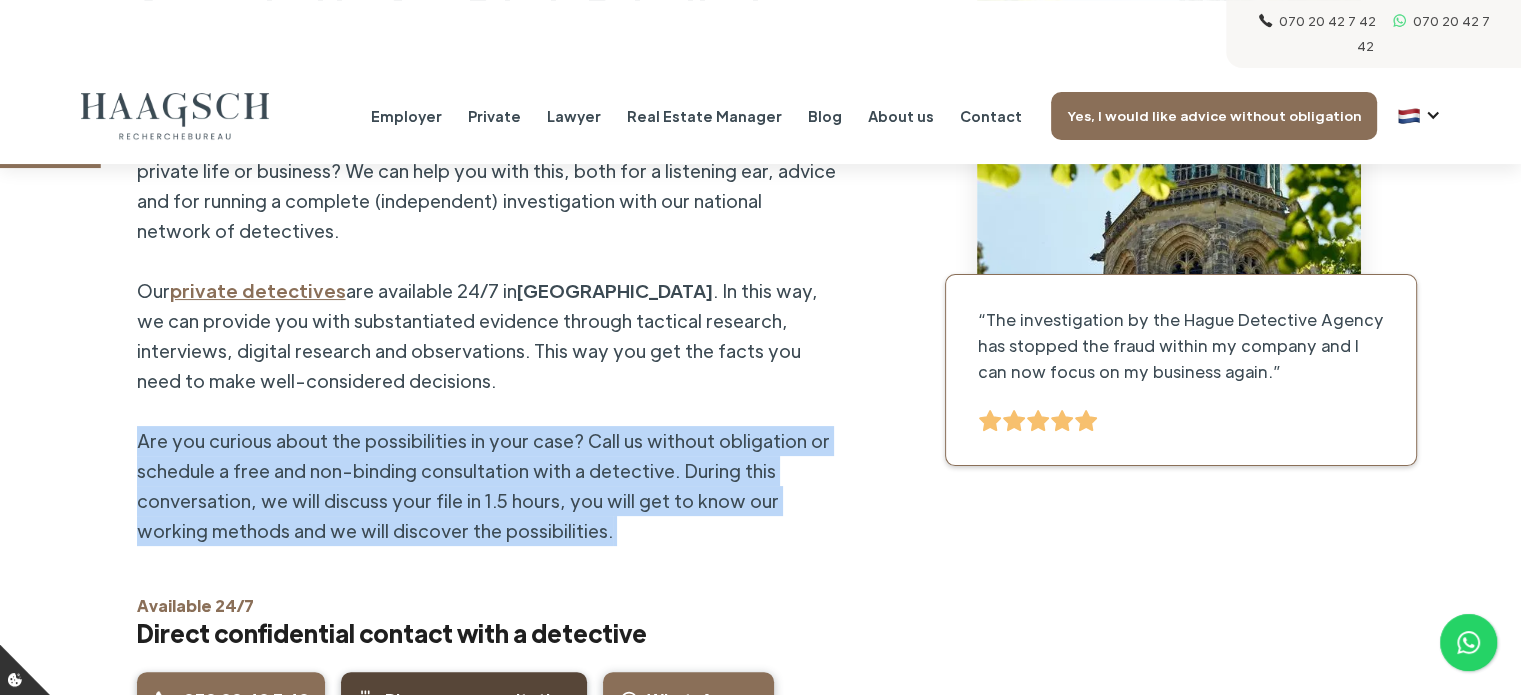 click on "Are you curious about the possibilities in your case? Call us without obligation or schedule a free and non-binding consultation with a detective. During this conversation, we will discuss your file in 1.5 hours, you will get to know our working methods and we will discover the possibilities." at bounding box center [483, 485] 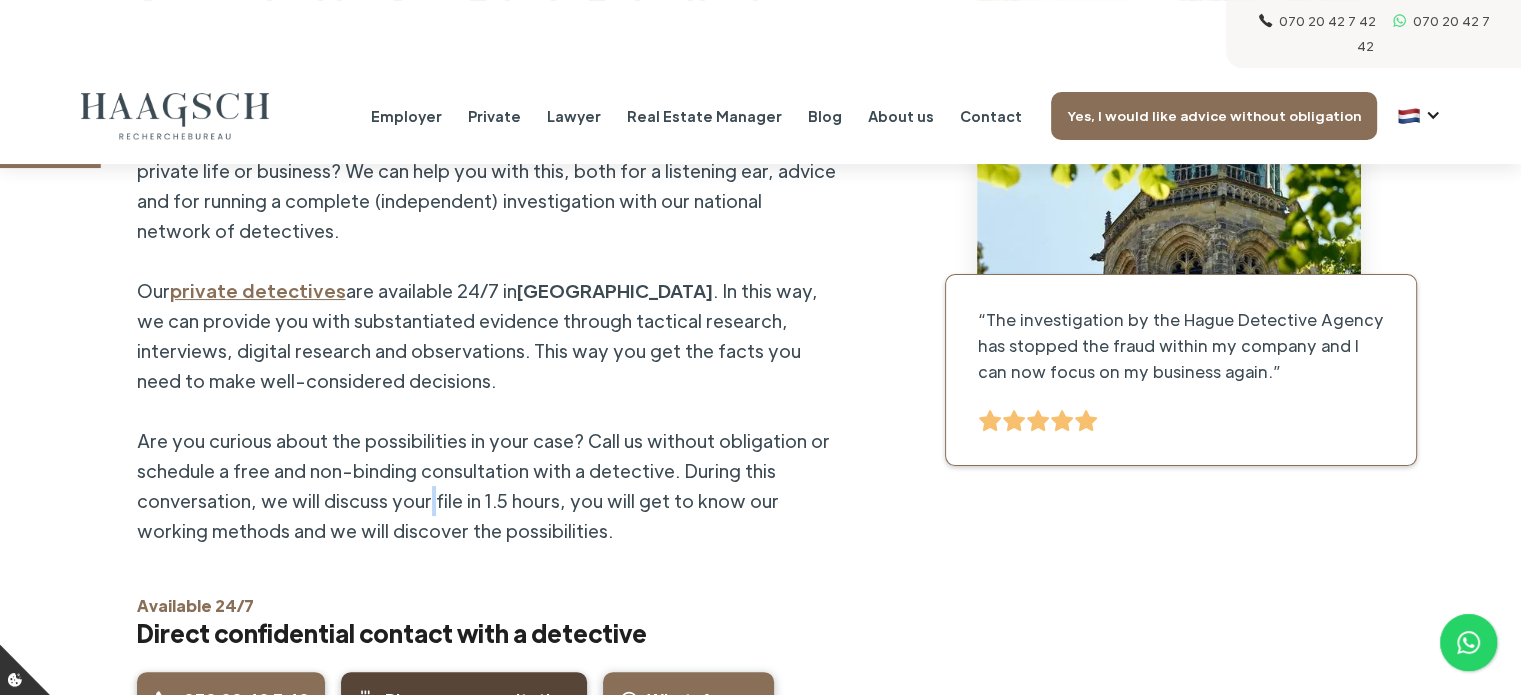 click on "Are you curious about the possibilities in your case? Call us without obligation or schedule a free and non-binding consultation with a detective. During this conversation, we will discuss your file in 1.5 hours, you will get to know our working methods and we will discover the possibilities." at bounding box center (483, 485) 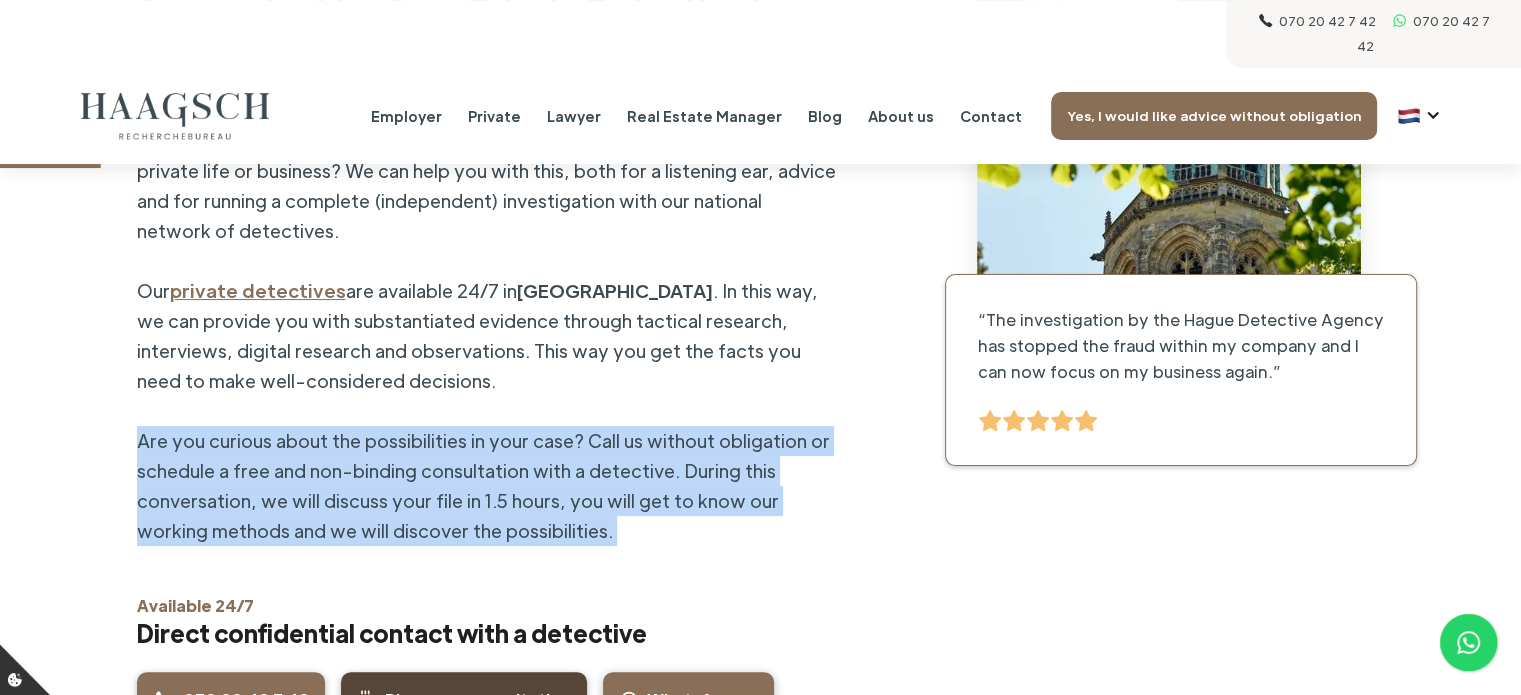 drag, startPoint x: 435, startPoint y: 440, endPoint x: 284, endPoint y: 449, distance: 151.26797 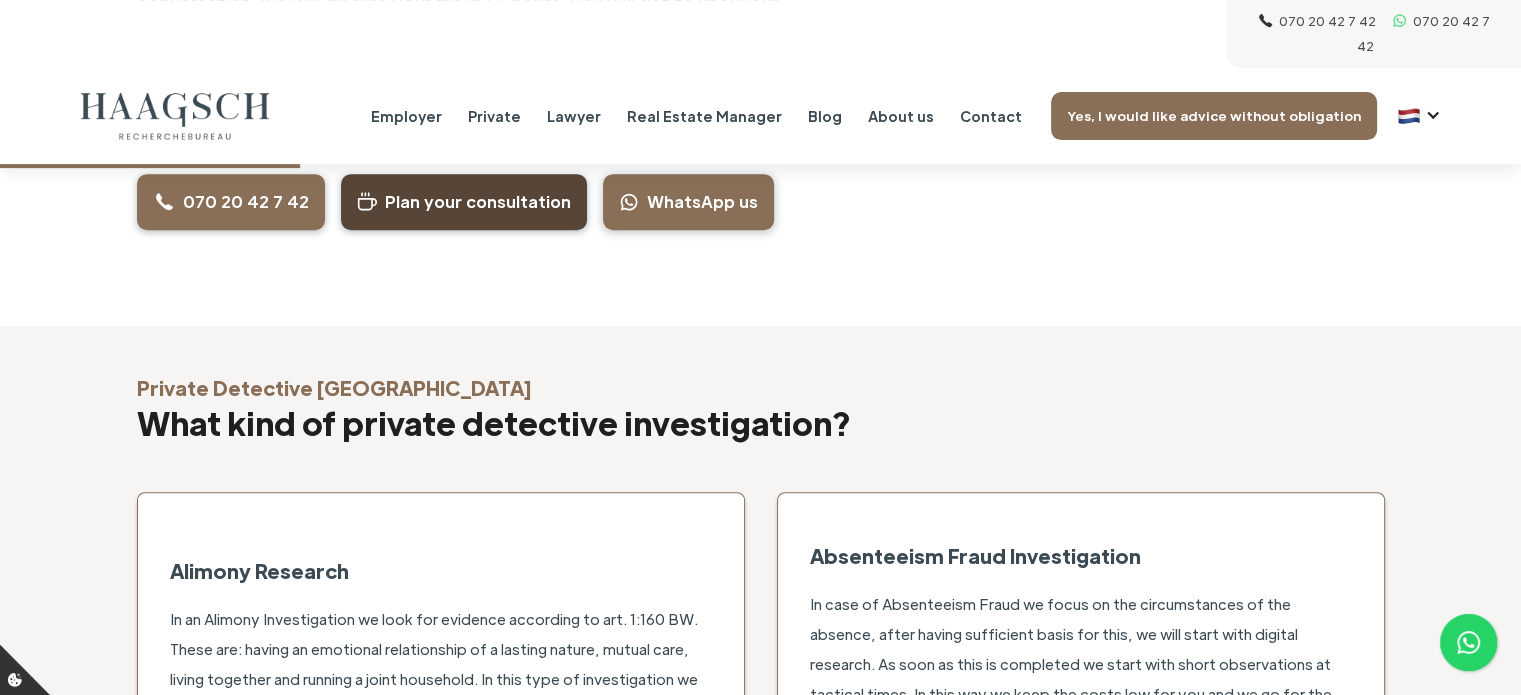 scroll, scrollTop: 900, scrollLeft: 0, axis: vertical 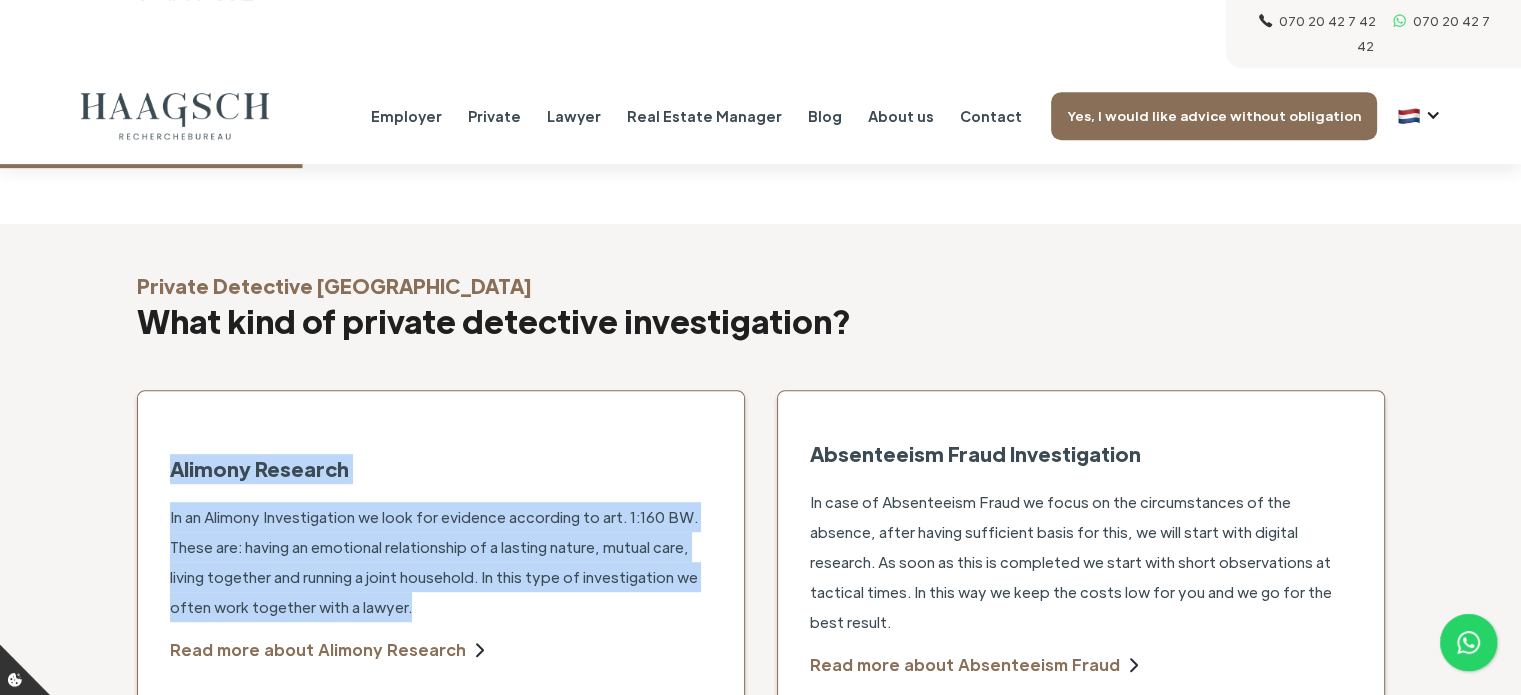 drag, startPoint x: 163, startPoint y: 396, endPoint x: 563, endPoint y: 535, distance: 423.4631 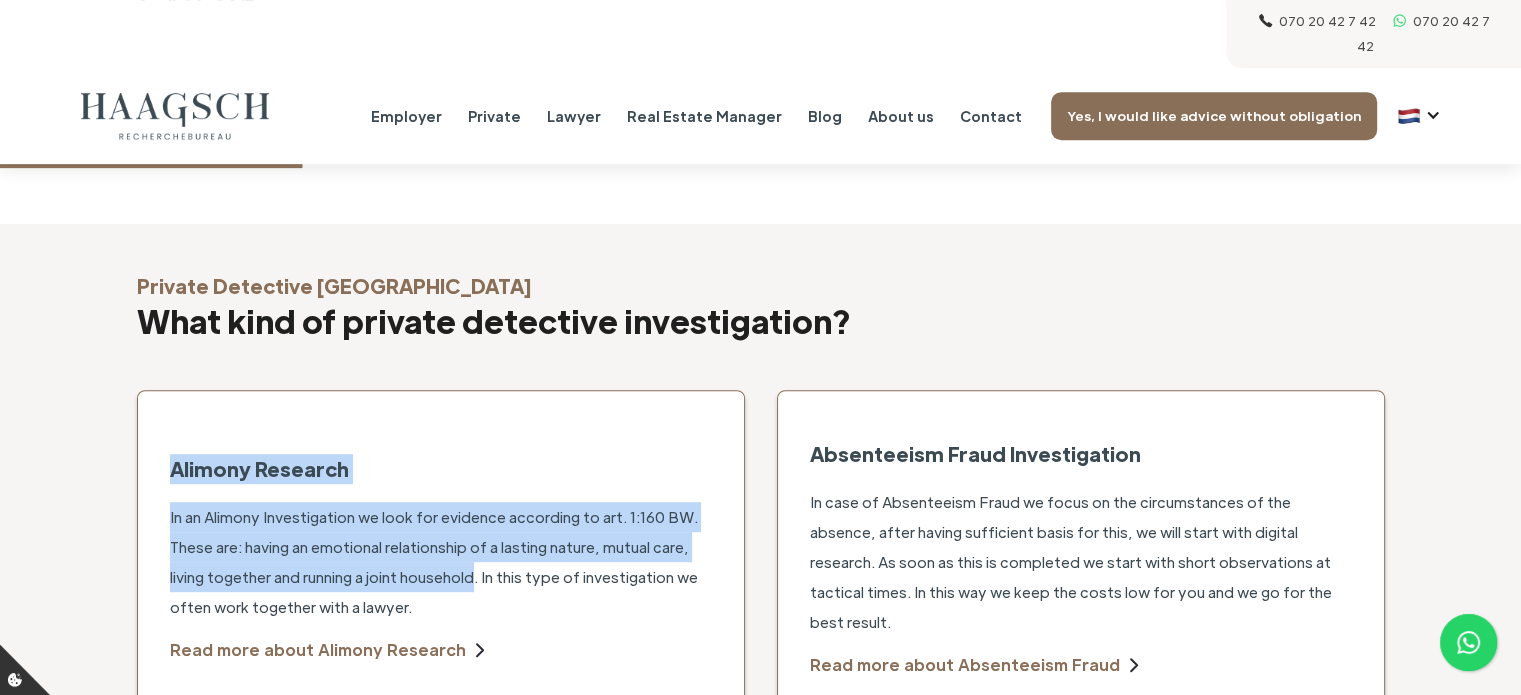 drag, startPoint x: 179, startPoint y: 383, endPoint x: 477, endPoint y: 524, distance: 329.67407 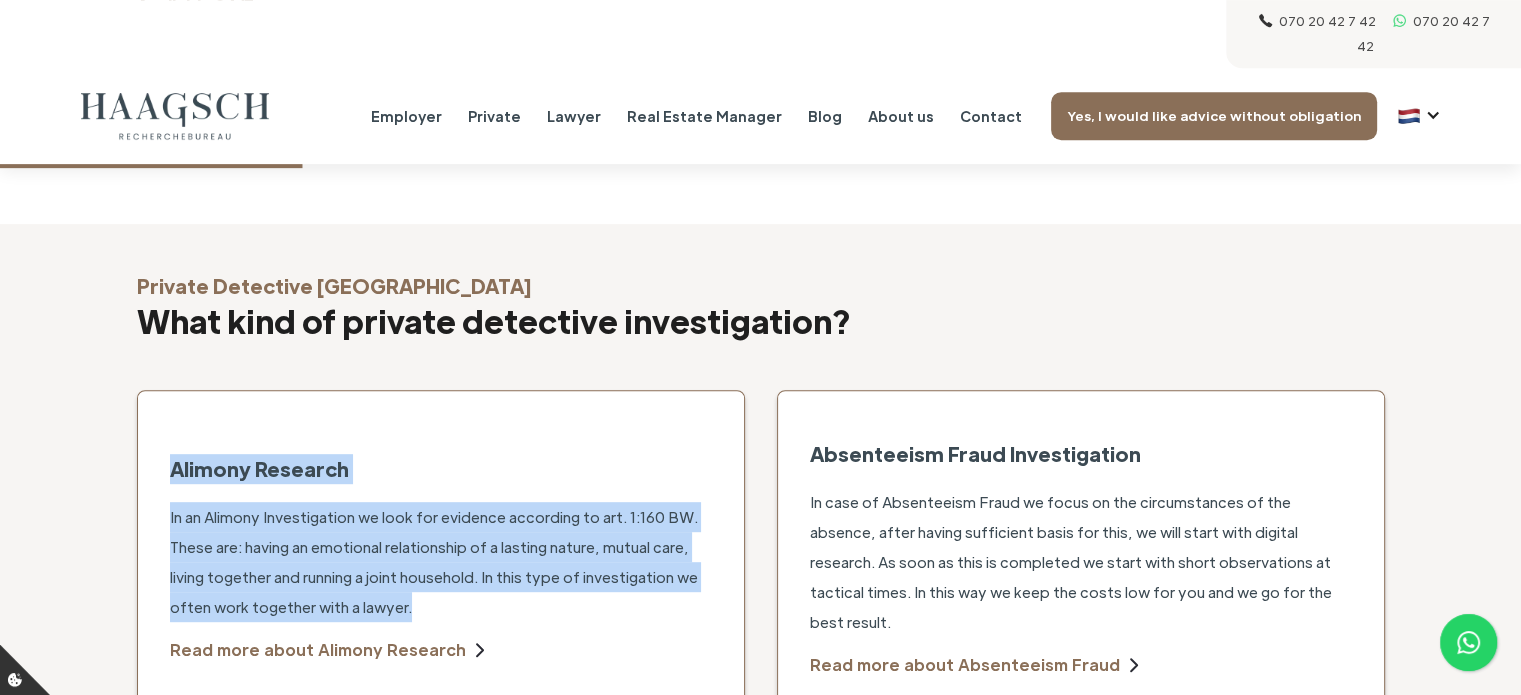 click on "In an Alimony Investigation we look for evidence according to art. 1:160 BW. These are: having an emotional relationship of a lasting nature, mutual care, living together and running a joint household. In this type of investigation we often work together with a lawyer." at bounding box center [441, 562] 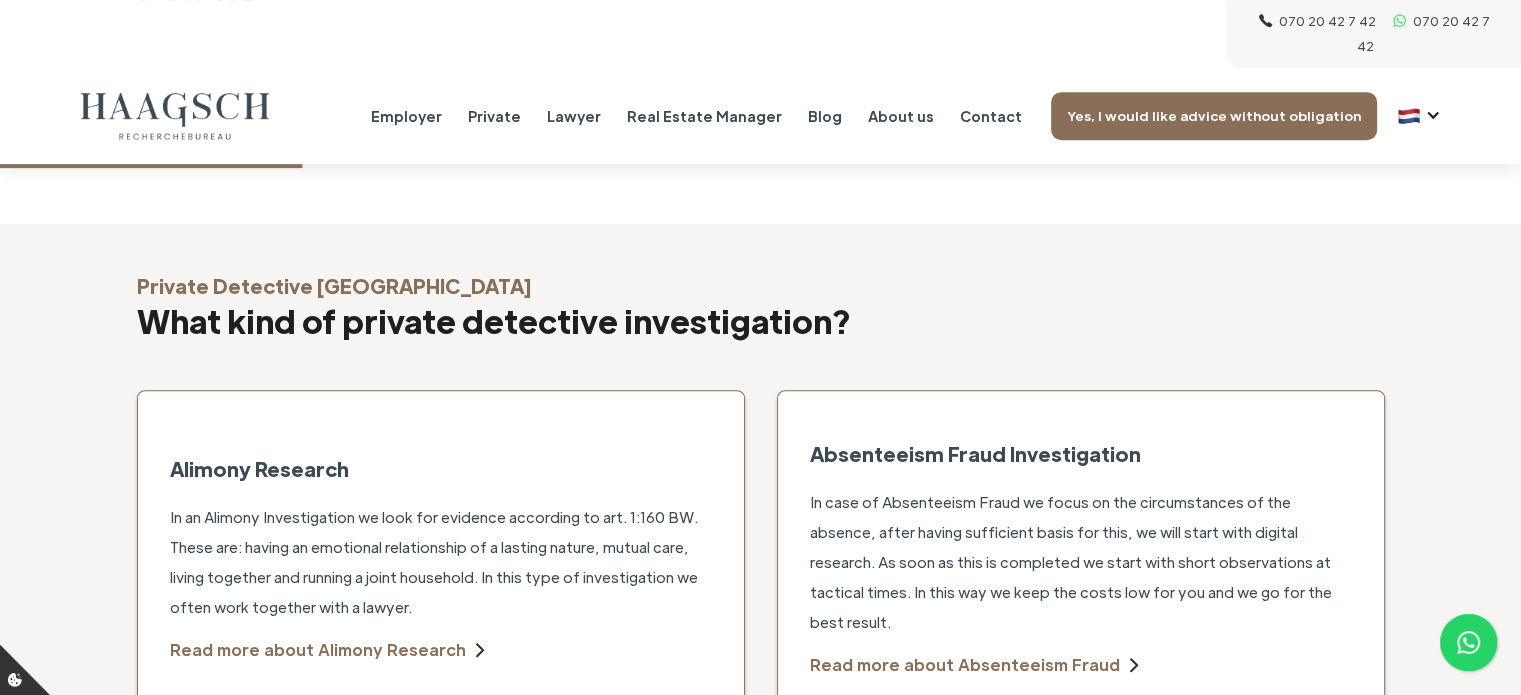 click on "In an Alimony Investigation we look for evidence according to art. 1:160 BW. These are: having an emotional relationship of a lasting nature, mutual care, living together and running a joint household. In this type of investigation we often work together with a lawyer." at bounding box center (441, 562) 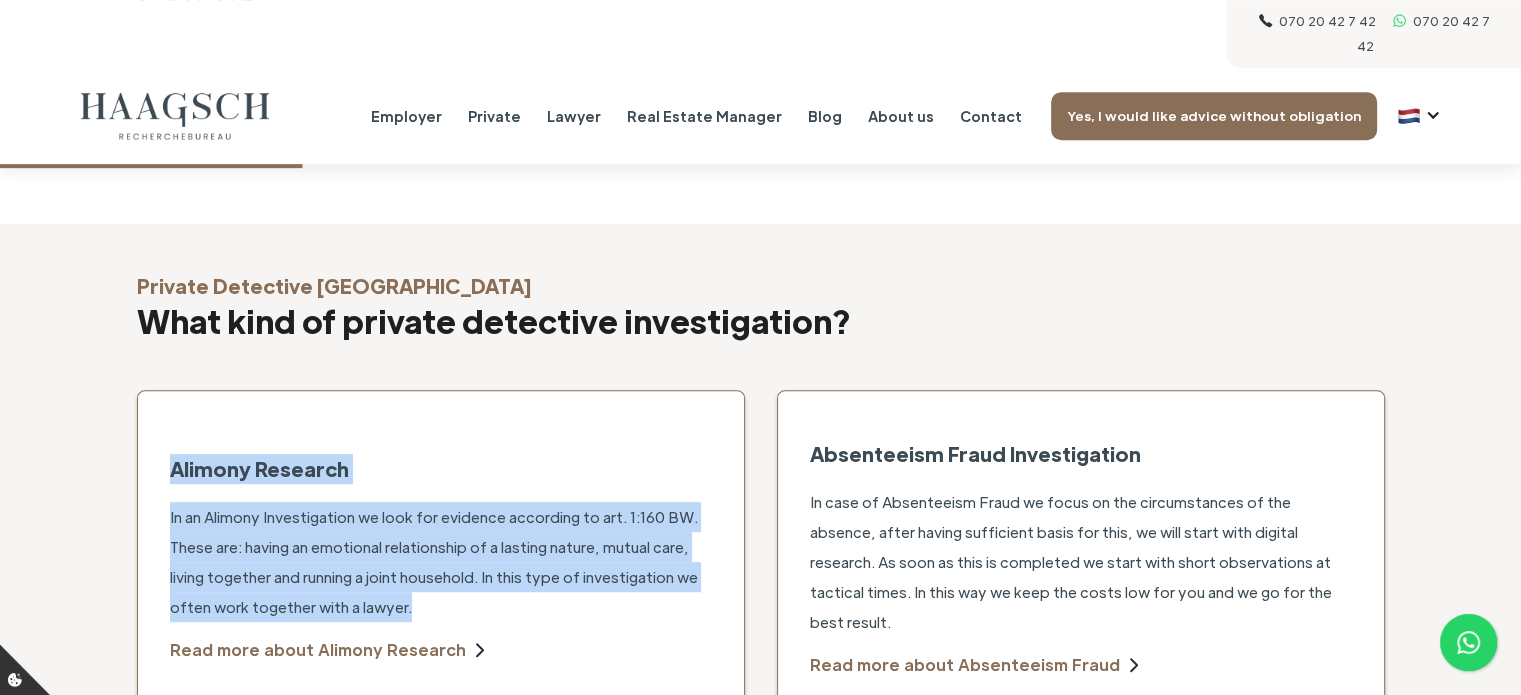 drag, startPoint x: 477, startPoint y: 524, endPoint x: 124, endPoint y: 392, distance: 376.87265 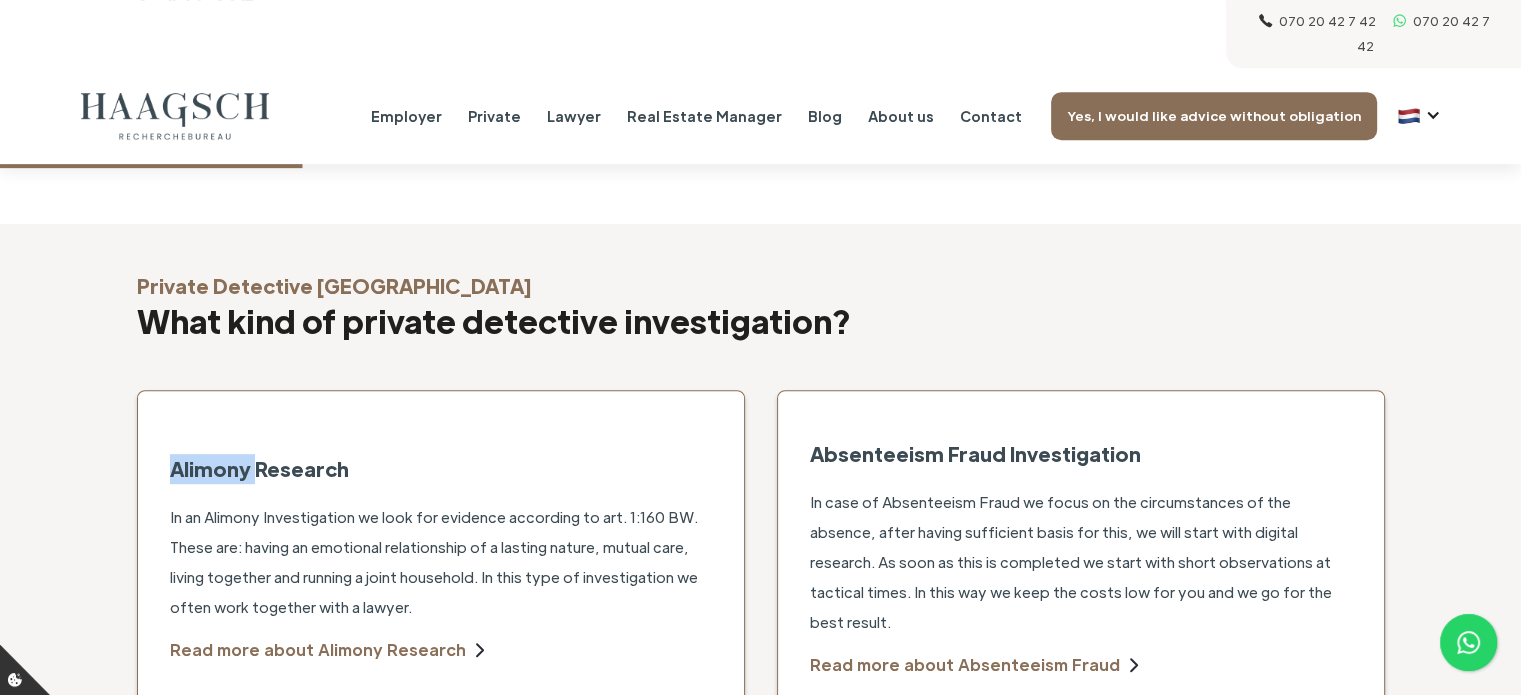 click on "Private Detective [GEOGRAPHIC_DATA] What kind of private detective investigation? Alimony Research In an Alimony Investigation we look for evidence according to art. 1:160 BW. These are: having an emotional relationship of a lasting nature, mutual care, living together and running a joint household. In this type of investigation we often work together with a lawyer. Read more about Alimony Research Absenteeism Fraud Investigation In case of Absenteeism Fraud    we focus on the circumstances of the absence, after having sufficient basis for this, we will start with digital research. As soon as this is completed we start with short observations at tactical times. In this way we keep the costs low for you and we go for the best result. Read more about Absenteeism Fraud [PERSON_NAME] & Scams In Fraud we look at the available leads, research directions, possible suspect(s) and chance of success. Based on this we get to work for you, this keeps the costs low for you and you know where you stand. Read more about Fraud & Scams" at bounding box center [761, 1036] 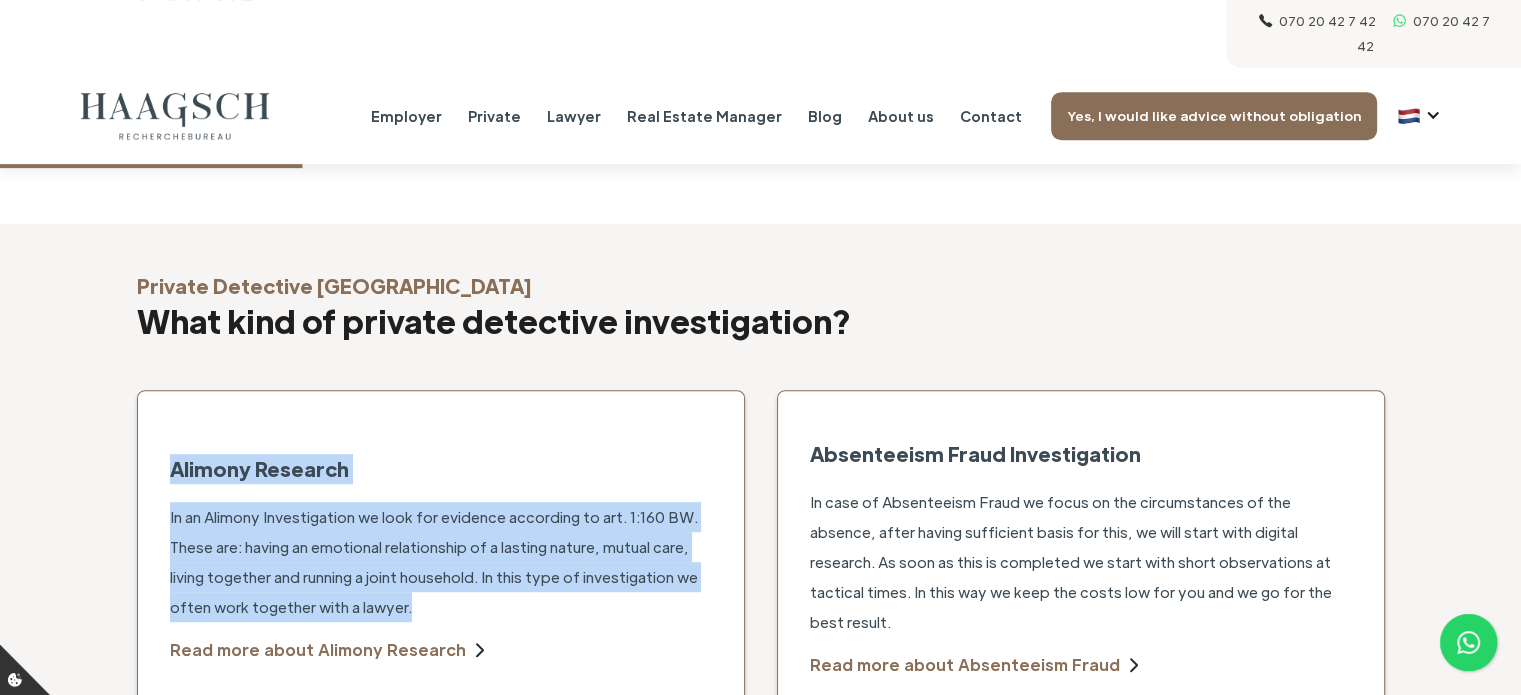 drag, startPoint x: 124, startPoint y: 392, endPoint x: 460, endPoint y: 503, distance: 353.86014 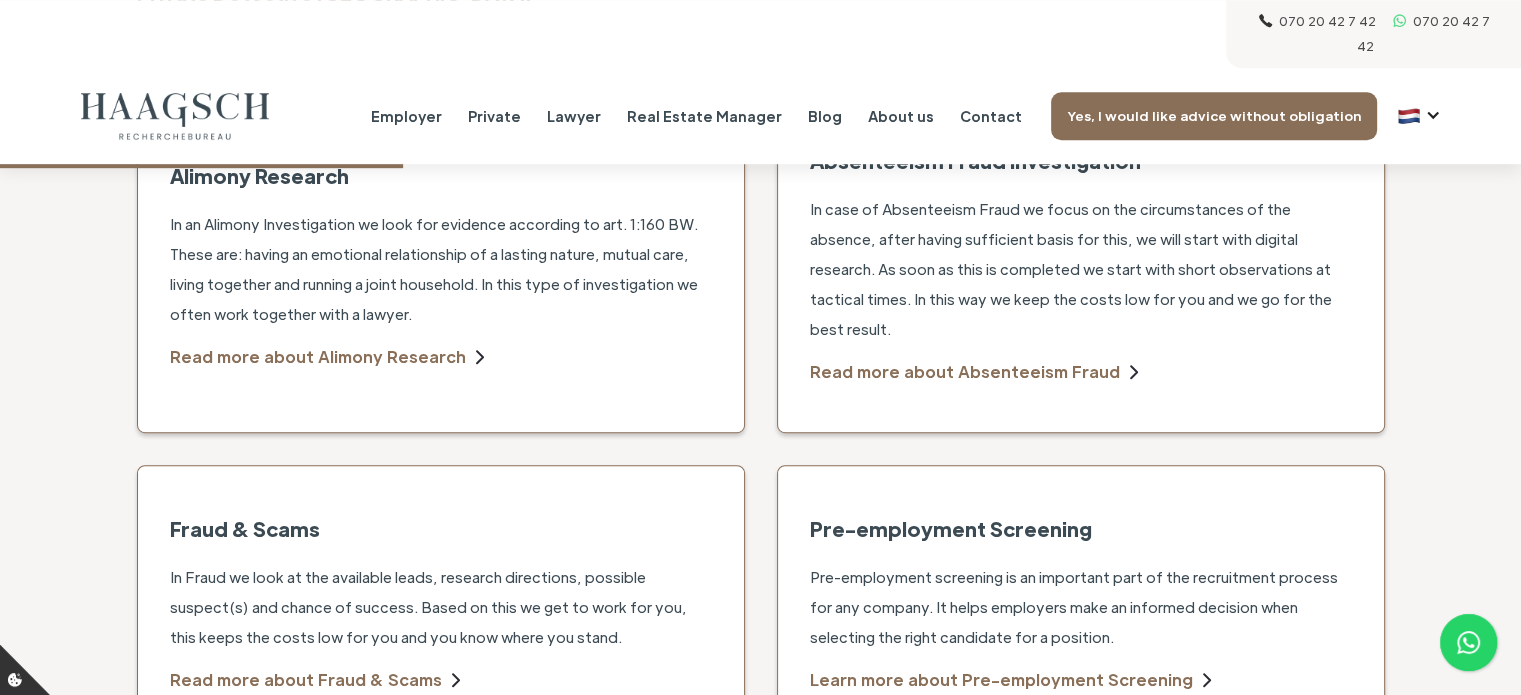 scroll, scrollTop: 1200, scrollLeft: 0, axis: vertical 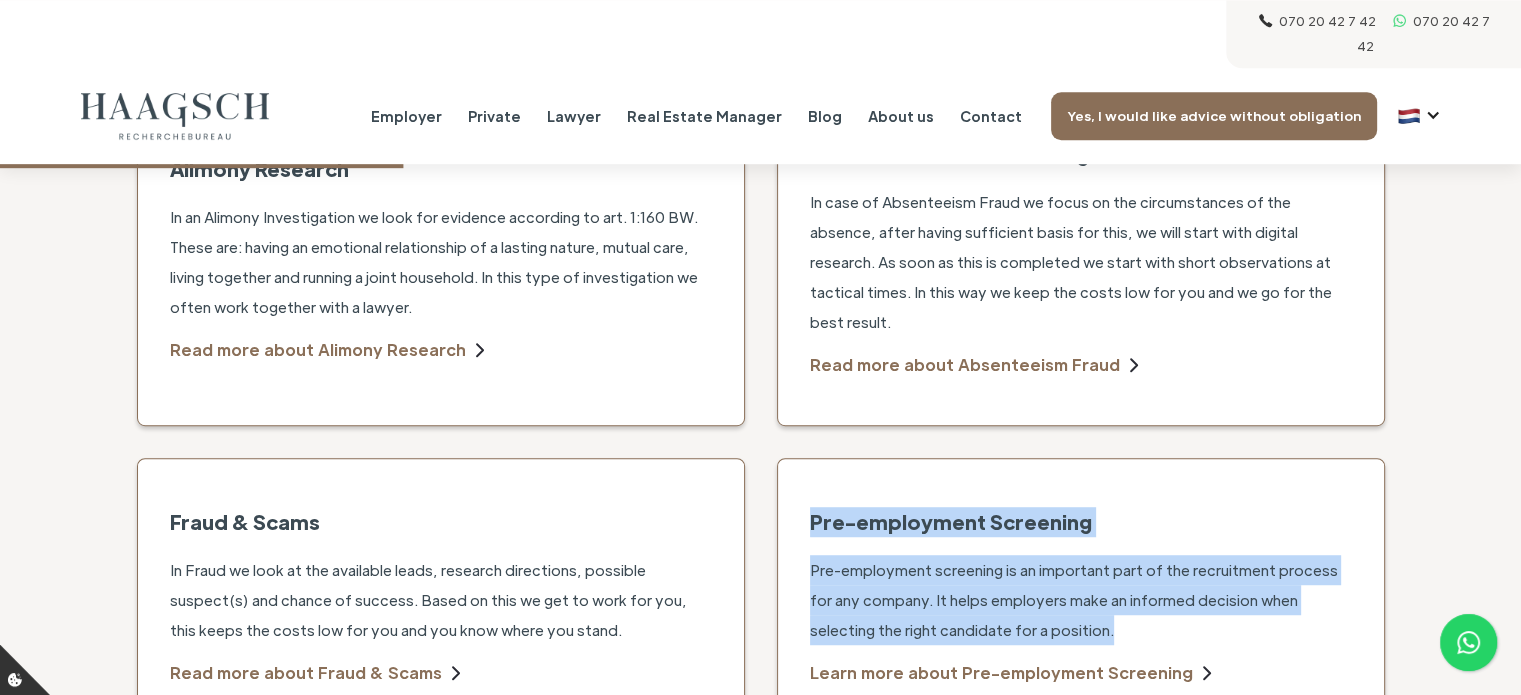 drag, startPoint x: 810, startPoint y: 436, endPoint x: 1270, endPoint y: 543, distance: 472.28064 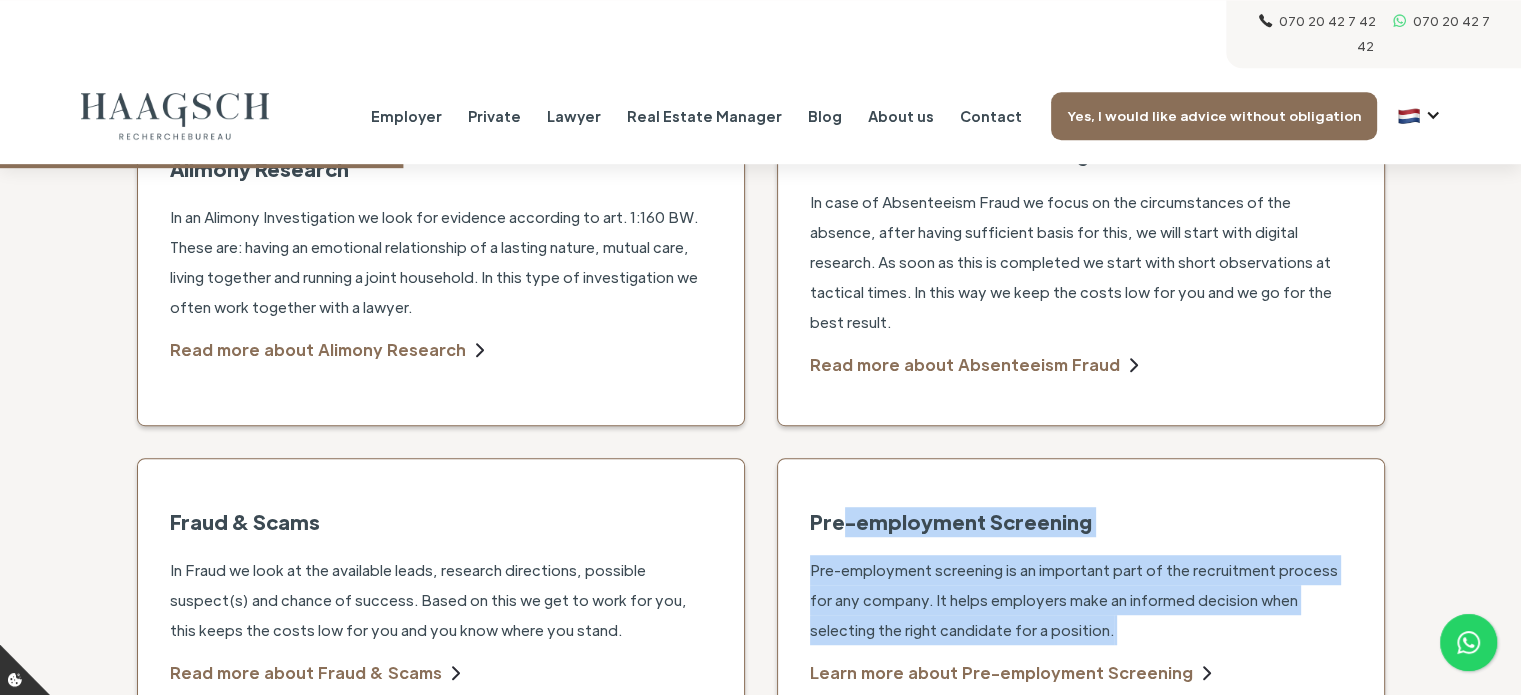 drag, startPoint x: 1270, startPoint y: 543, endPoint x: 844, endPoint y: 396, distance: 450.64954 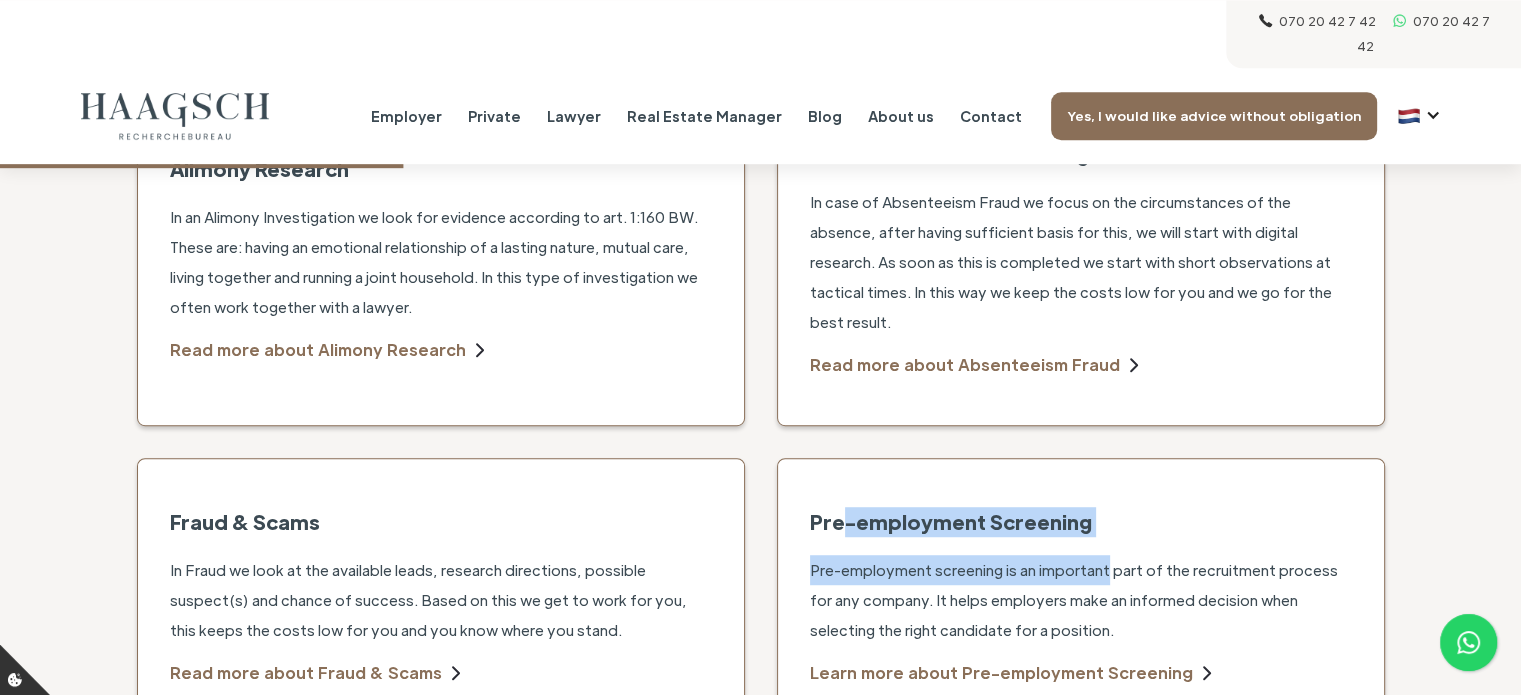 drag, startPoint x: 844, startPoint y: 396, endPoint x: 1074, endPoint y: 492, distance: 249.23082 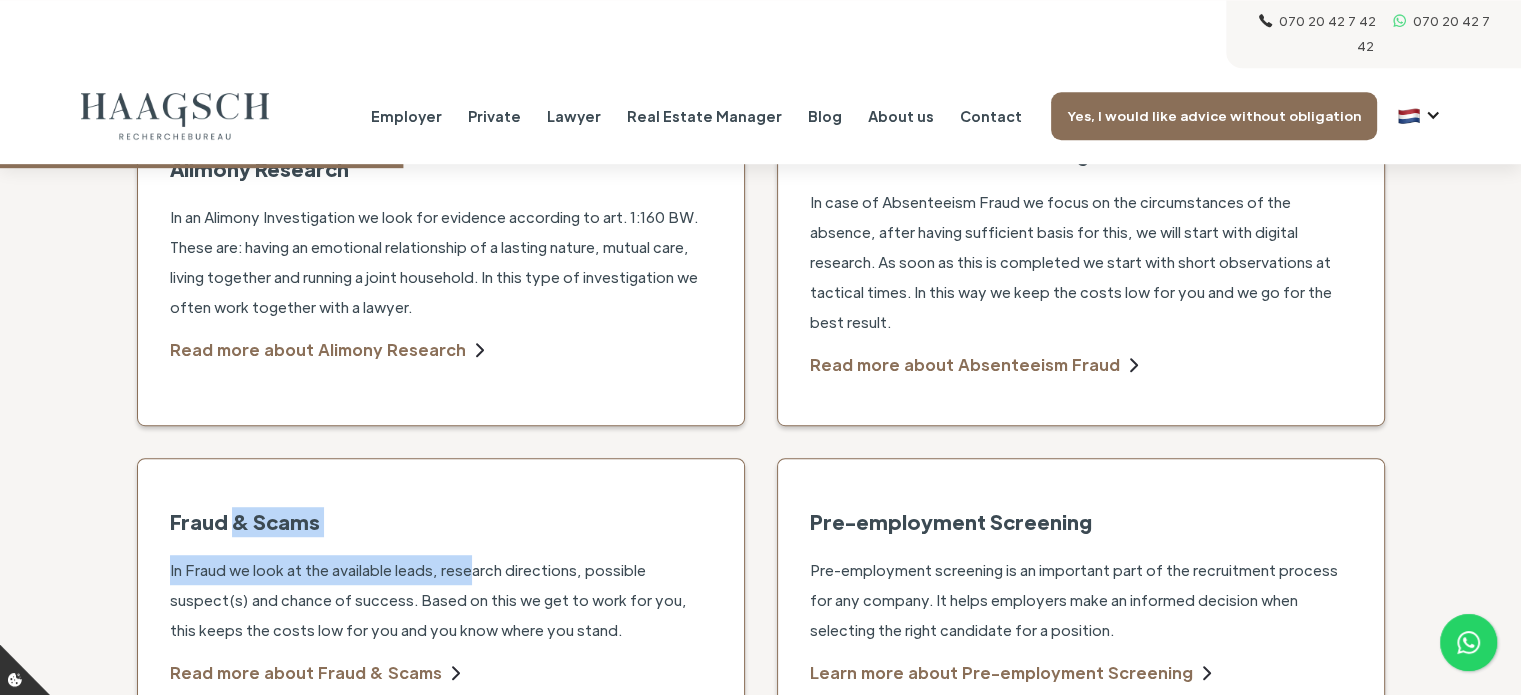 drag, startPoint x: 231, startPoint y: 415, endPoint x: 607, endPoint y: 497, distance: 384.83762 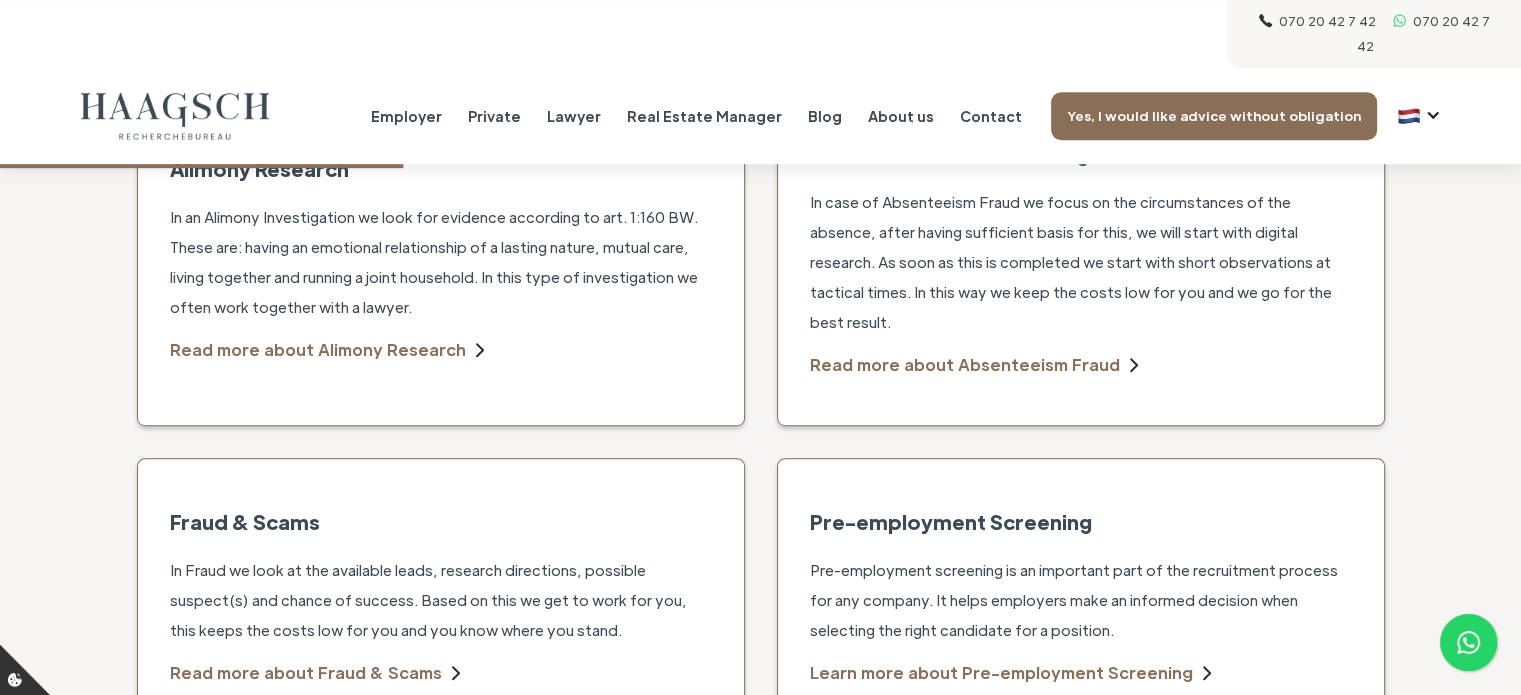 click on "In Fraud we look at the available leads, research directions, possible suspect(s) and chance of success. Based on this we get to work for you, this keeps the costs low for you and you know where you stand." at bounding box center [441, 600] 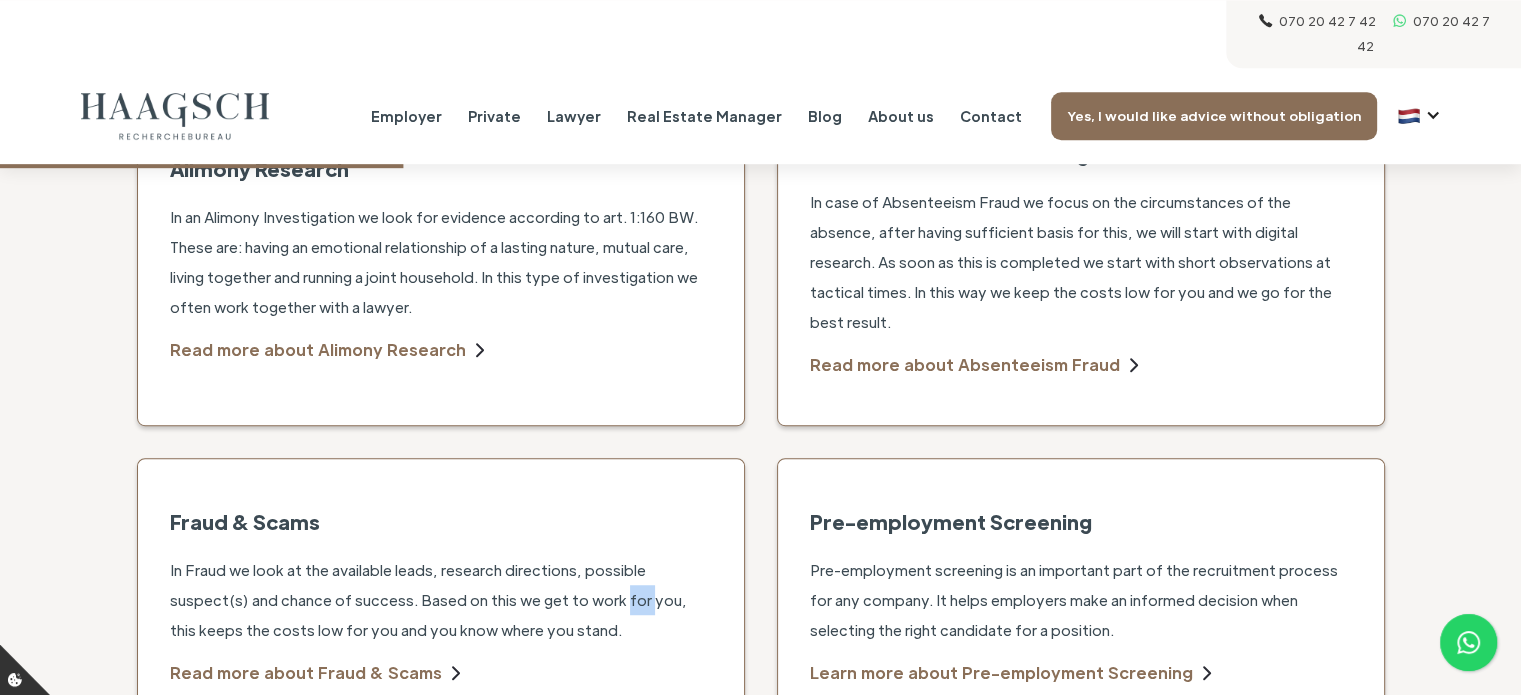 click on "In Fraud we look at the available leads, research directions, possible suspect(s) and chance of success. Based on this we get to work for you, this keeps the costs low for you and you know where you stand." at bounding box center [441, 600] 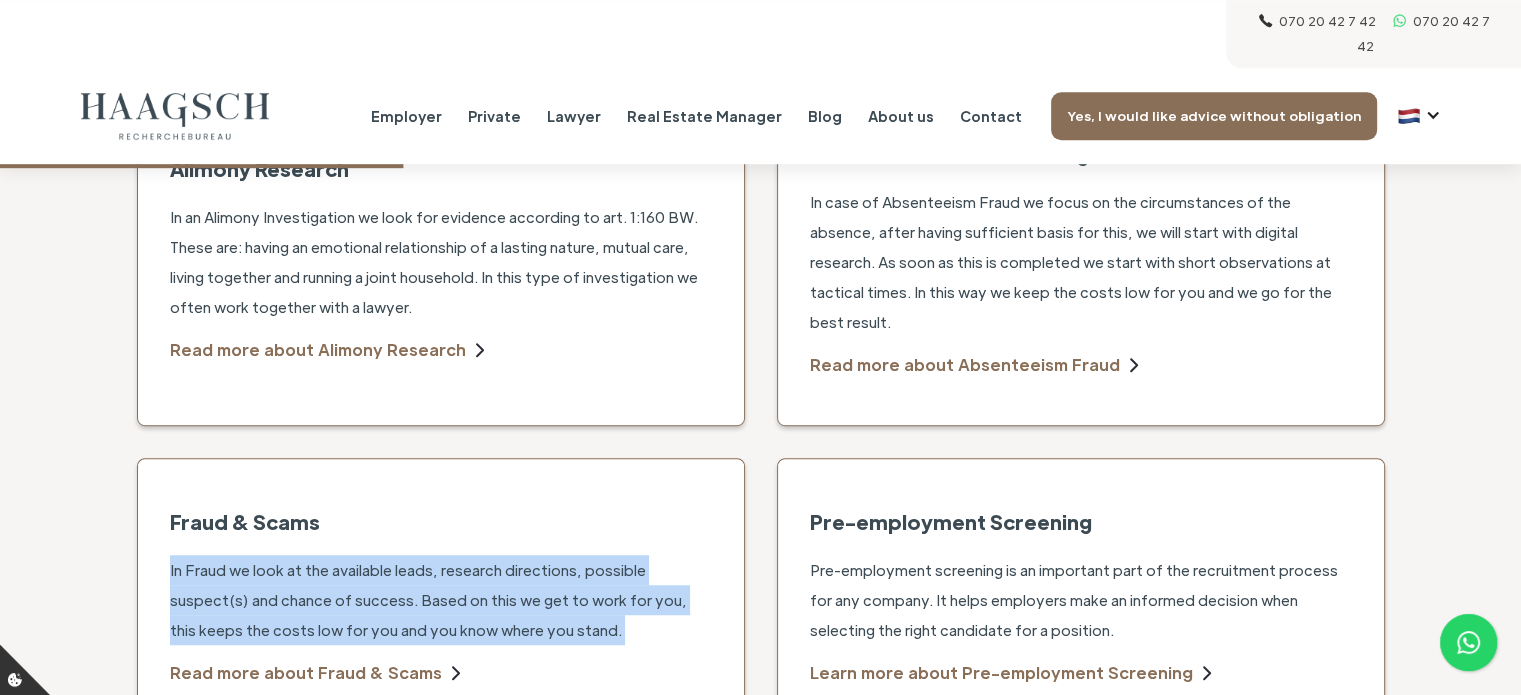 click on "In Fraud we look at the available leads, research directions, possible suspect(s) and chance of success. Based on this we get to work for you, this keeps the costs low for you and you know where you stand." at bounding box center (441, 600) 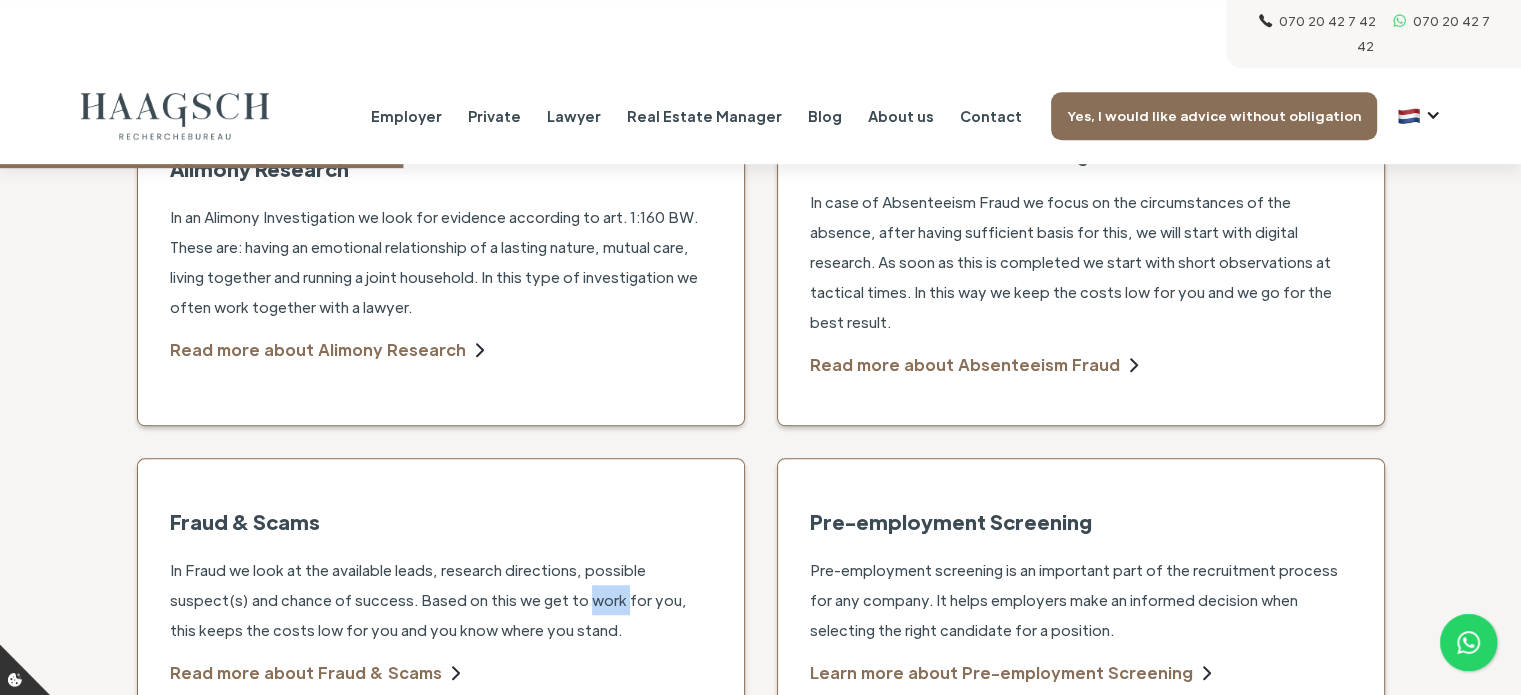 click on "In Fraud we look at the available leads, research directions, possible suspect(s) and chance of success. Based on this we get to work for you, this keeps the costs low for you and you know where you stand." at bounding box center [441, 600] 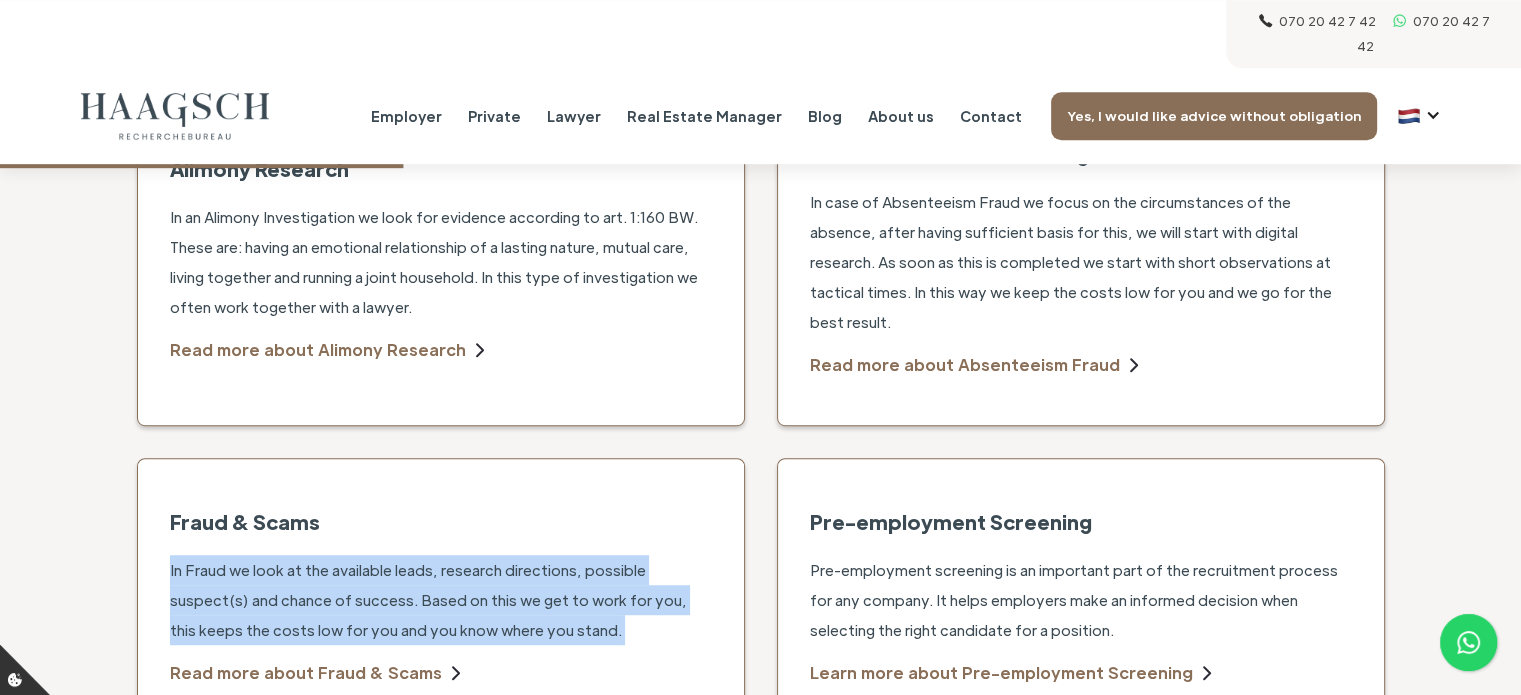drag, startPoint x: 585, startPoint y: 527, endPoint x: 380, endPoint y: 483, distance: 209.6688 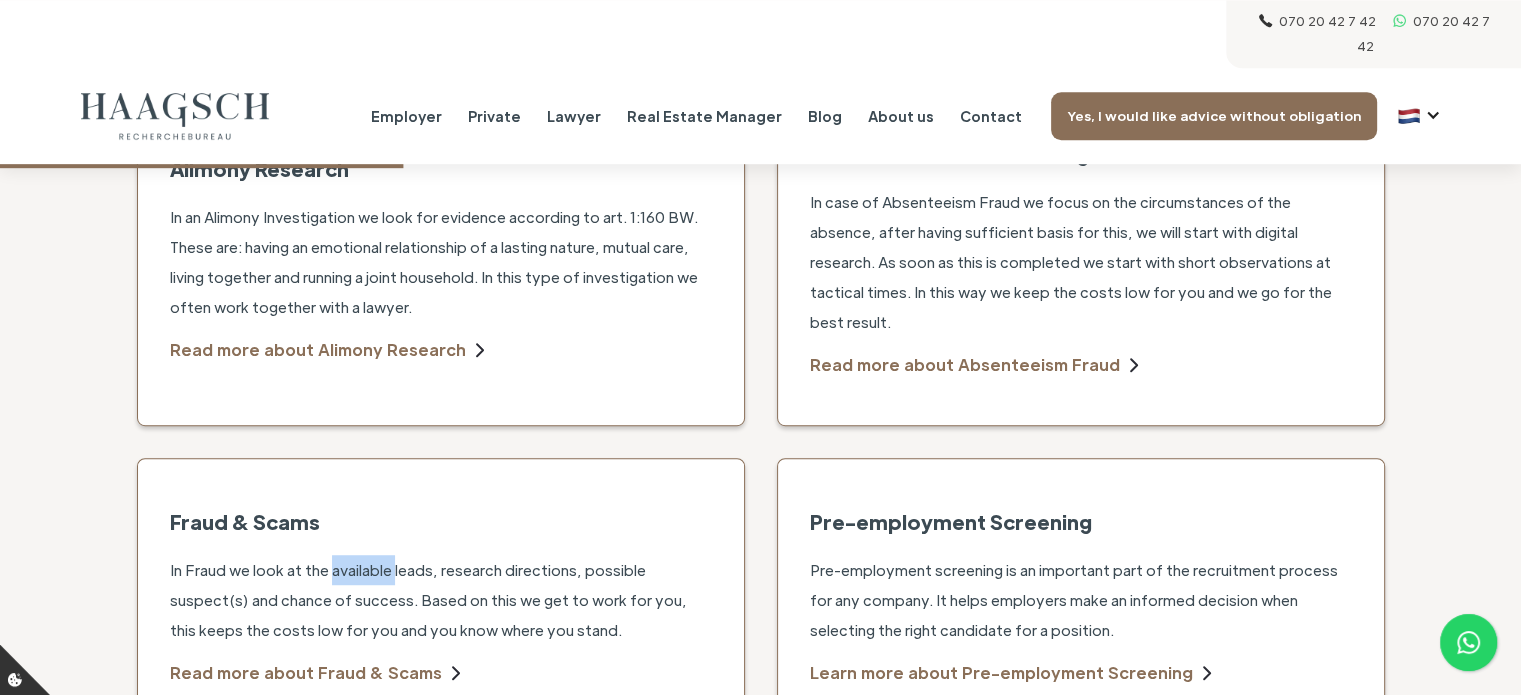 click on "In Fraud we look at the available leads, research directions, possible suspect(s) and chance of success. Based on this we get to work for you, this keeps the costs low for you and you know where you stand." at bounding box center [428, 600] 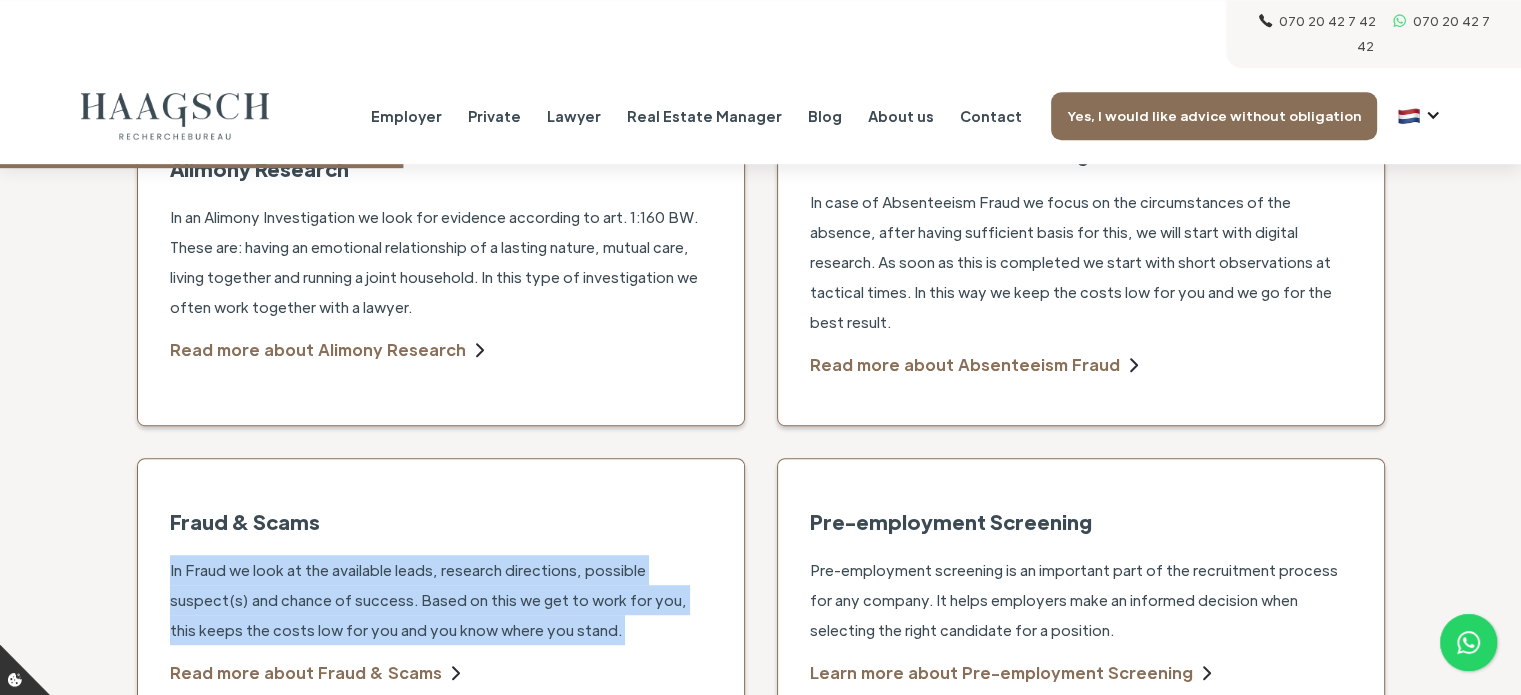 drag, startPoint x: 380, startPoint y: 483, endPoint x: 486, endPoint y: 512, distance: 109.89541 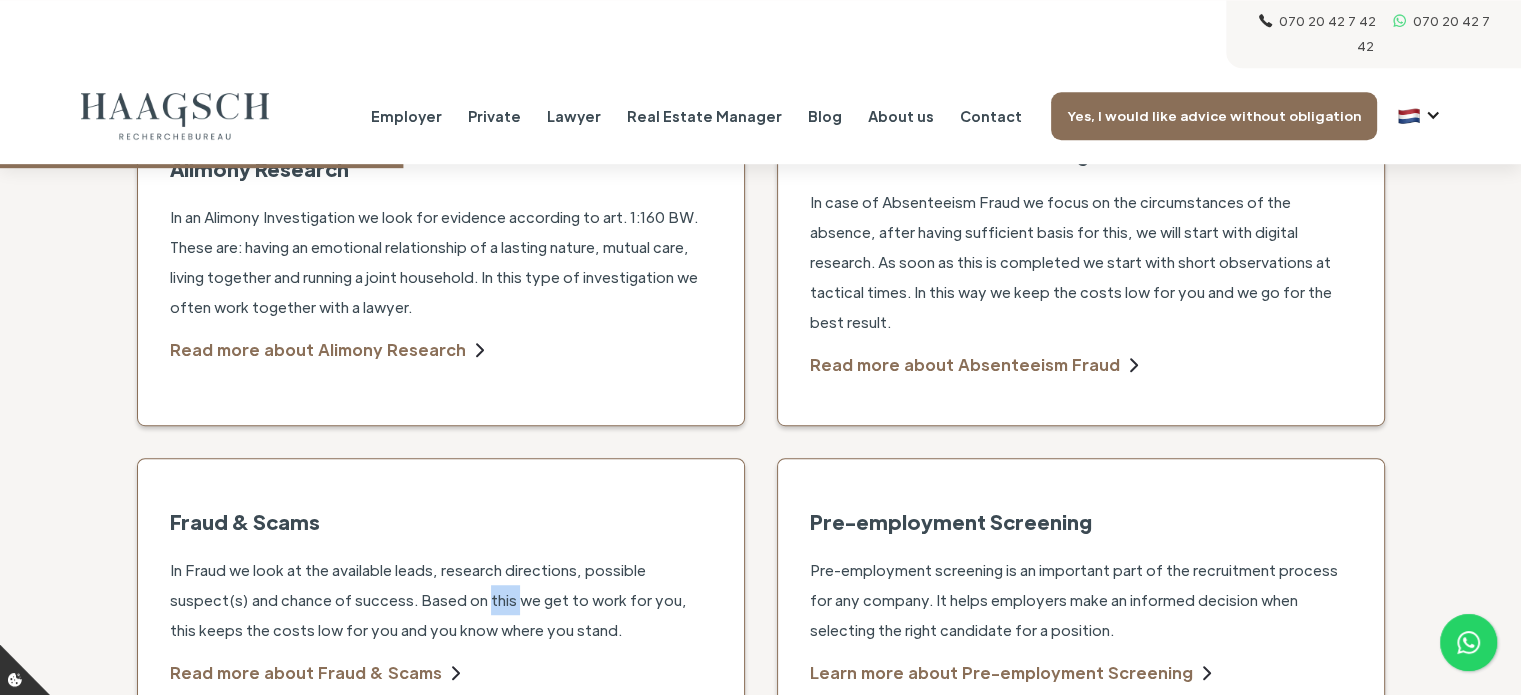 click on "In Fraud we look at the available leads, research directions, possible suspect(s) and chance of success. Based on this we get to work for you, this keeps the costs low for you and you know where you stand." at bounding box center [428, 600] 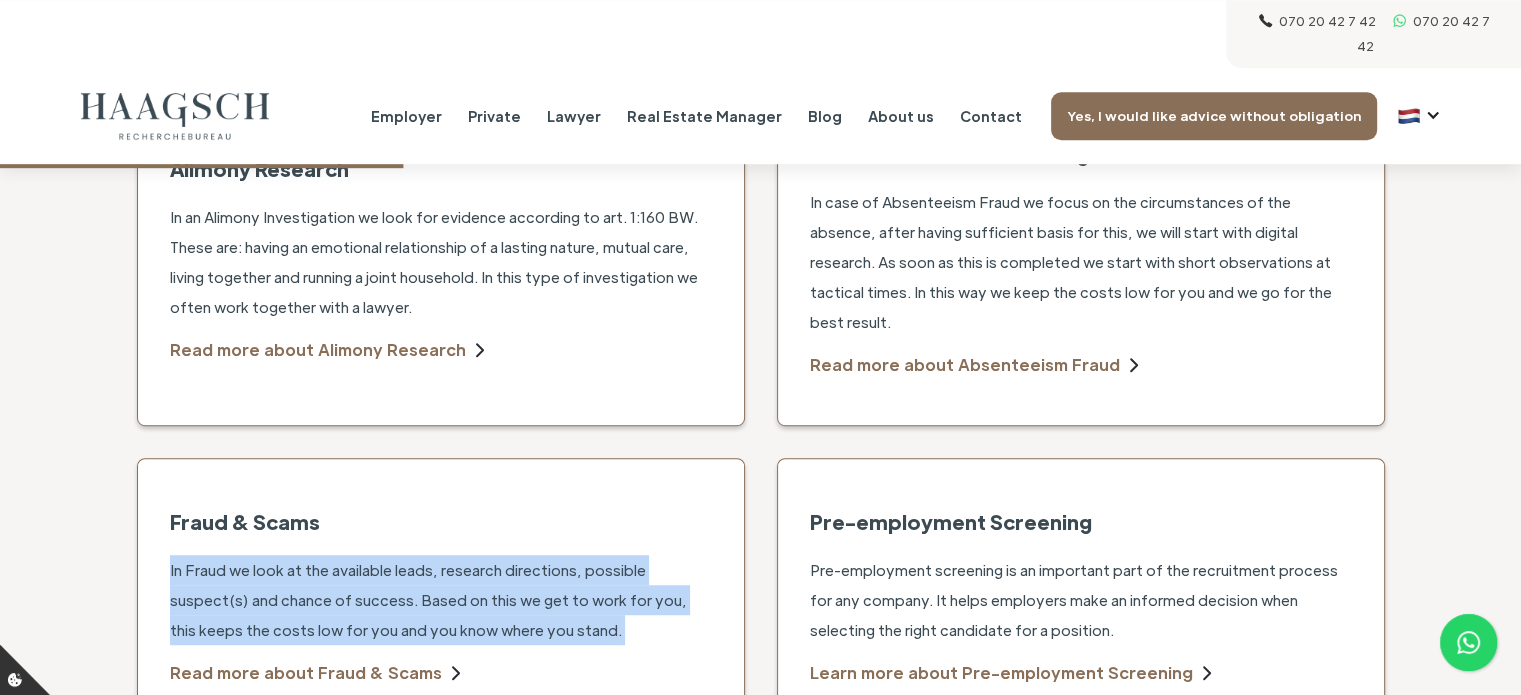 drag, startPoint x: 487, startPoint y: 512, endPoint x: 269, endPoint y: 457, distance: 224.83105 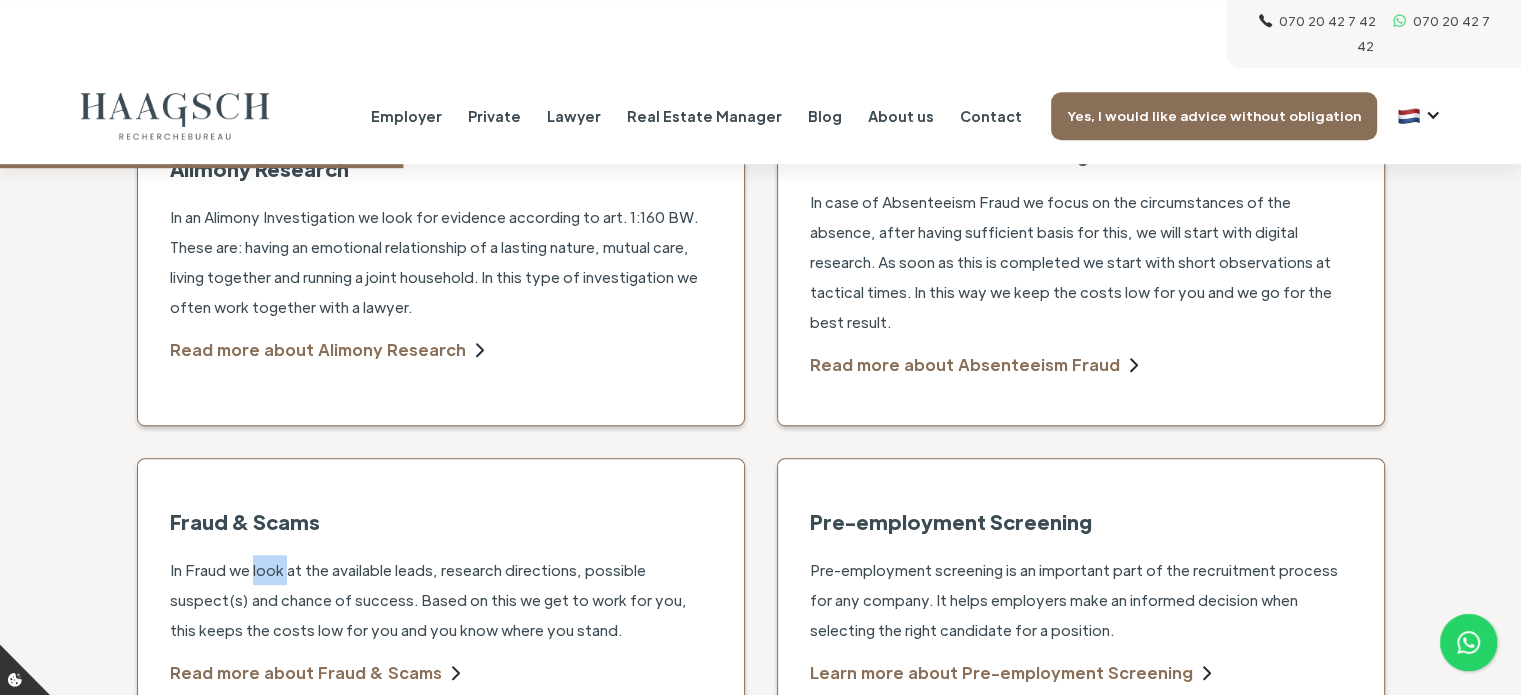 click on "Fraud & Scams In Fraud we look at the available leads, research directions, possible suspect(s) and chance of success. Based on this we get to work for you, this keeps the costs low for you and you know where you stand. Read more about Fraud & Scams" at bounding box center [441, 596] 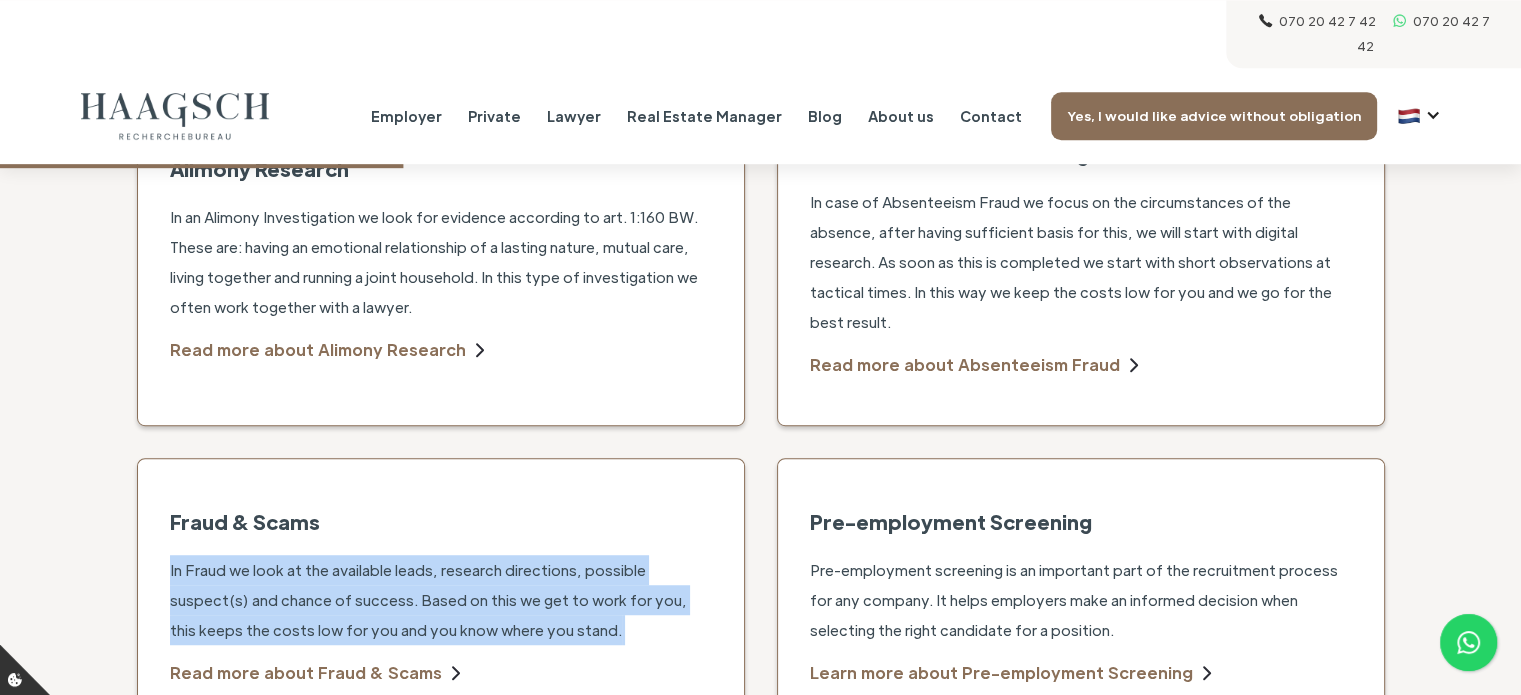 click on "Fraud & Scams In Fraud we look at the available leads, research directions, possible suspect(s) and chance of success. Based on this we get to work for you, this keeps the costs low for you and you know where you stand. Read more about Fraud & Scams" at bounding box center [441, 596] 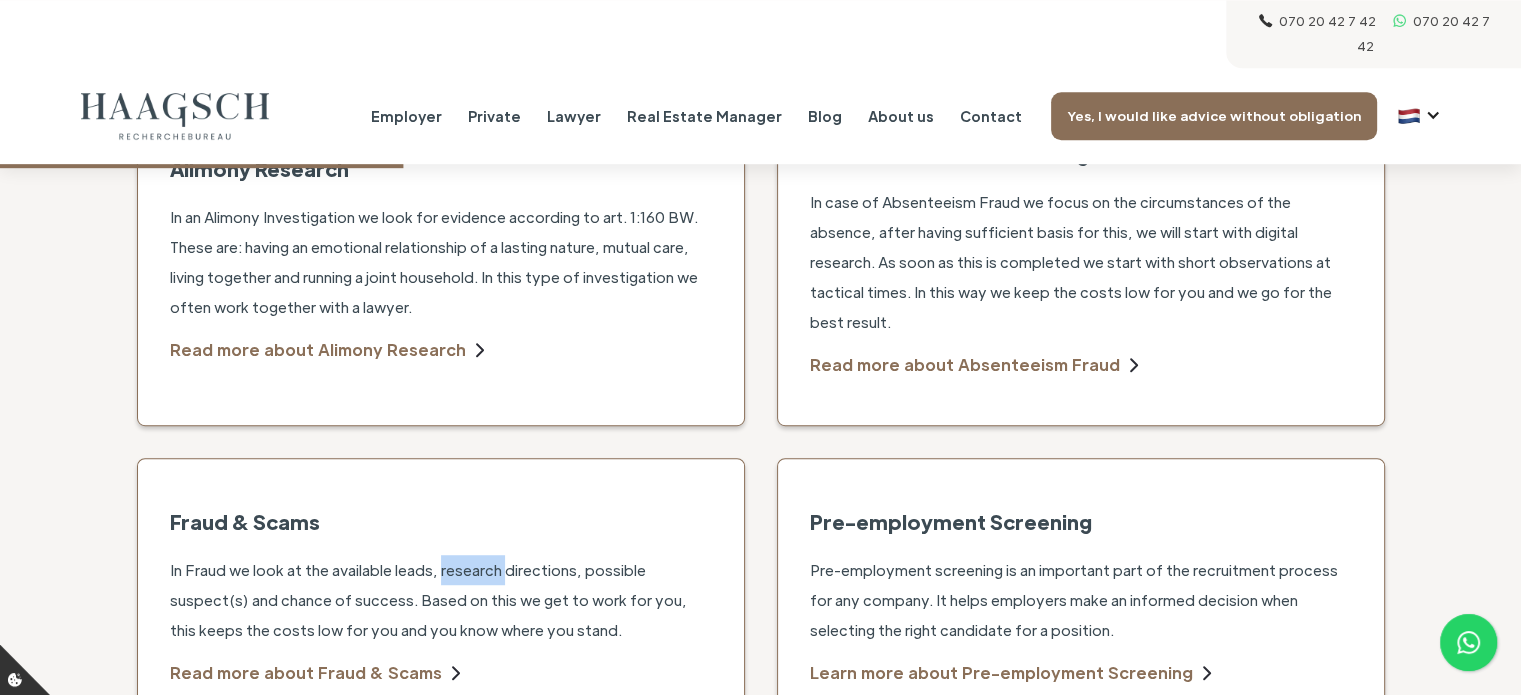 click on "In Fraud we look at the available leads, research directions, possible suspect(s) and chance of success. Based on this we get to work for you, this keeps the costs low for you and you know where you stand." at bounding box center (428, 600) 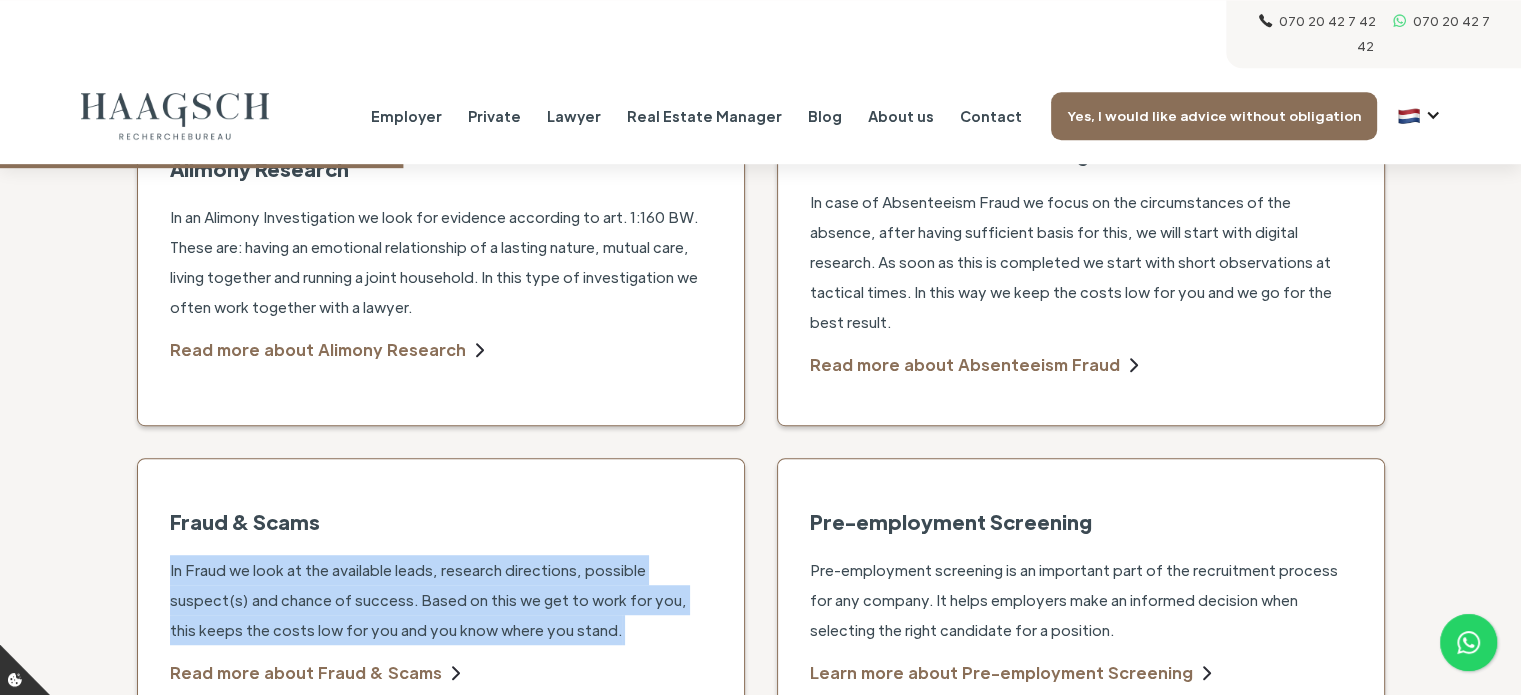 click on "In Fraud we look at the available leads, research directions, possible suspect(s) and chance of success. Based on this we get to work for you, this keeps the costs low for you and you know where you stand." at bounding box center [428, 600] 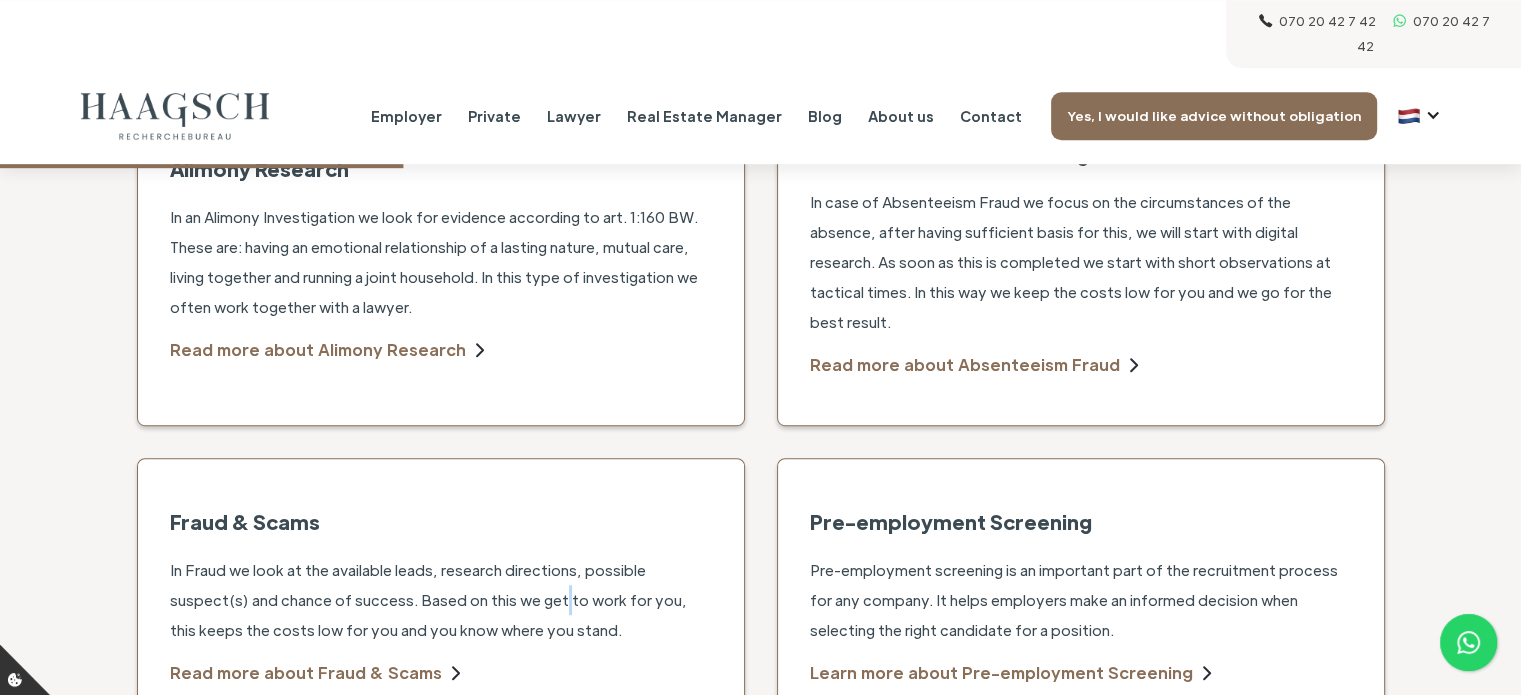 click on "In Fraud we look at the available leads, research directions, possible suspect(s) and chance of success. Based on this we get to work for you, this keeps the costs low for you and you know where you stand." at bounding box center [428, 600] 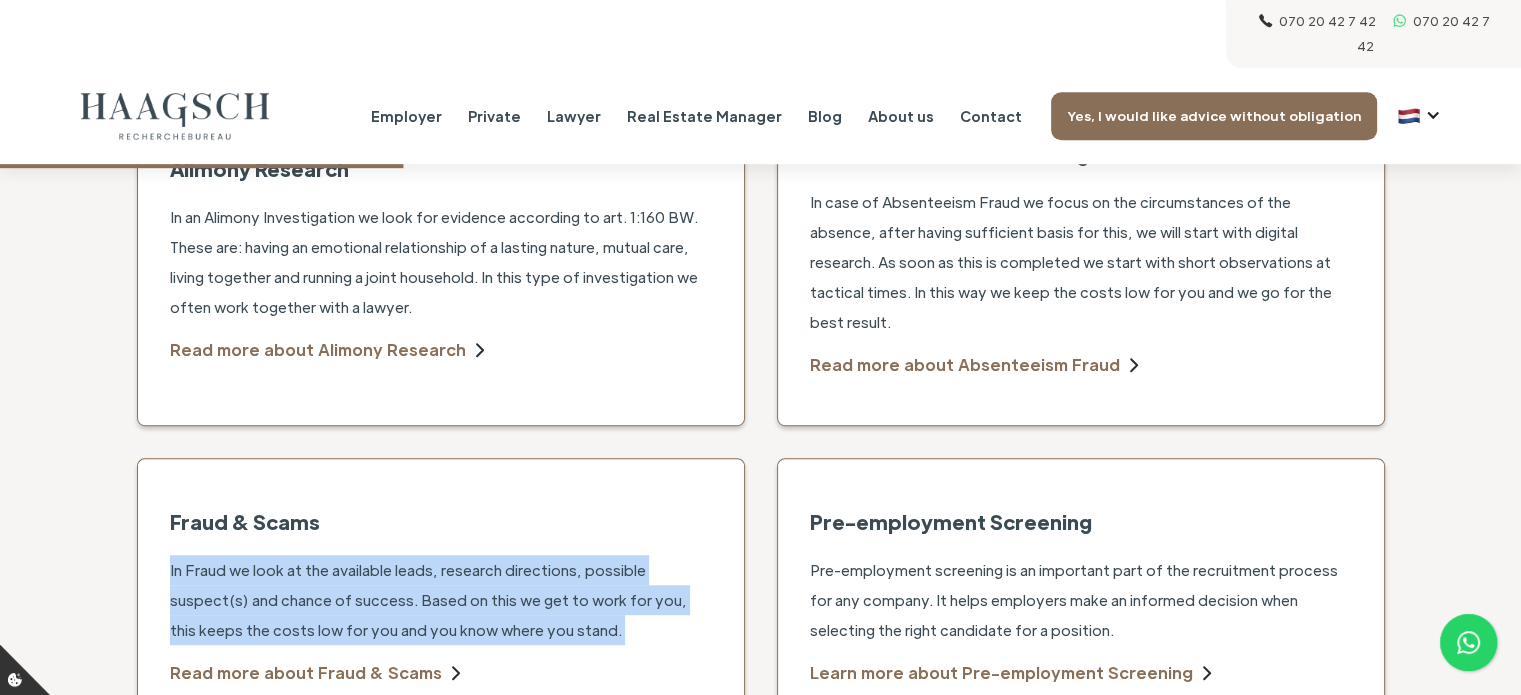 click on "In Fraud we look at the available leads, research directions, possible suspect(s) and chance of success. Based on this we get to work for you, this keeps the costs low for you and you know where you stand." at bounding box center (428, 600) 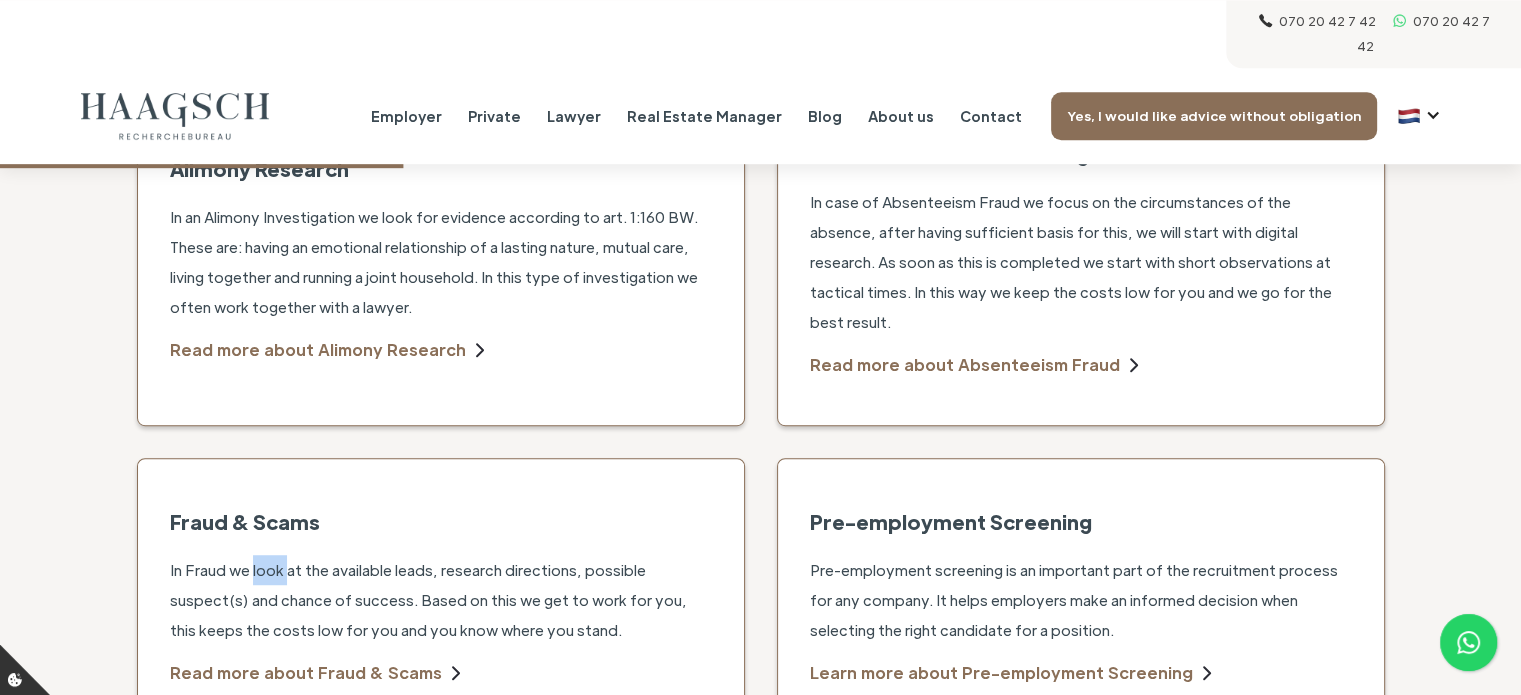 click on "In Fraud we look at the available leads, research directions, possible suspect(s) and chance of success. Based on this we get to work for you, this keeps the costs low for you and you know where you stand." at bounding box center (428, 600) 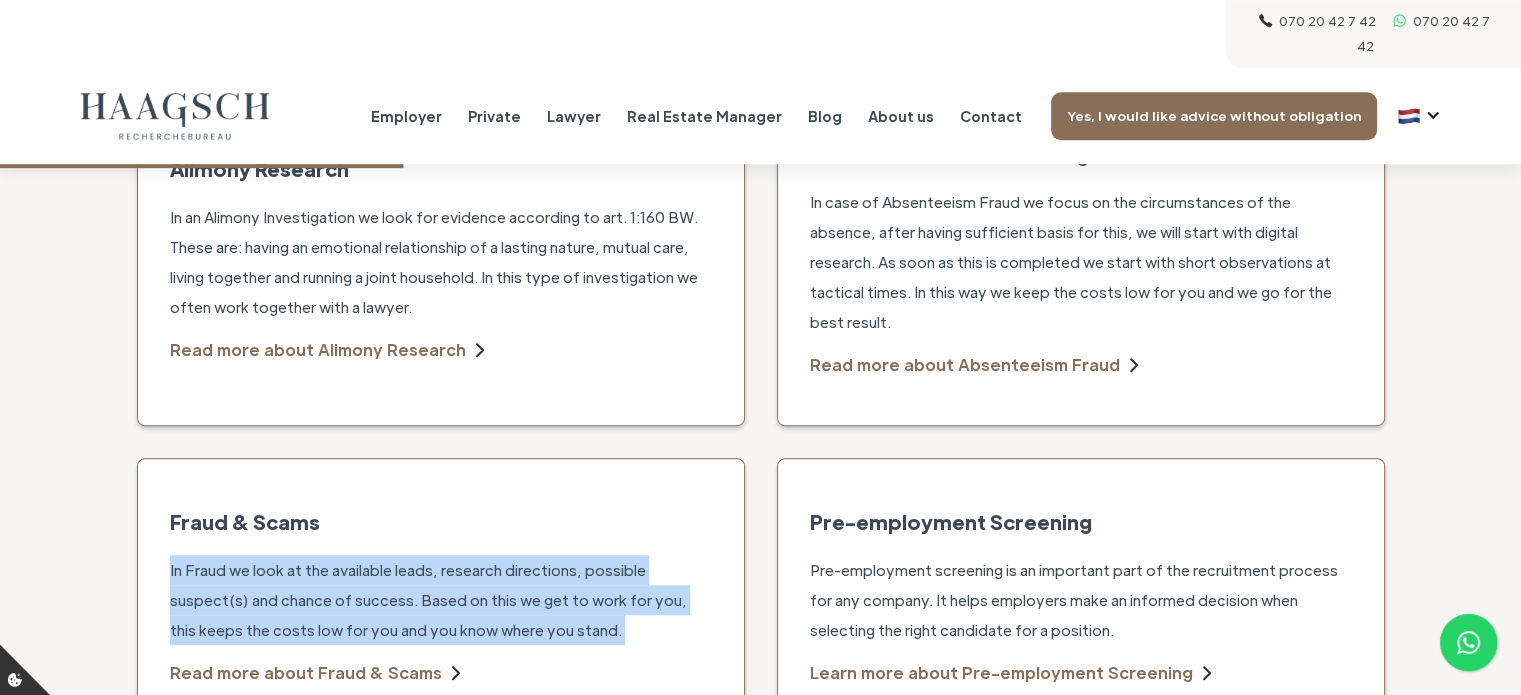 click on "In Fraud we look at the available leads, research directions, possible suspect(s) and chance of success. Based on this we get to work for you, this keeps the costs low for you and you know where you stand." at bounding box center [428, 600] 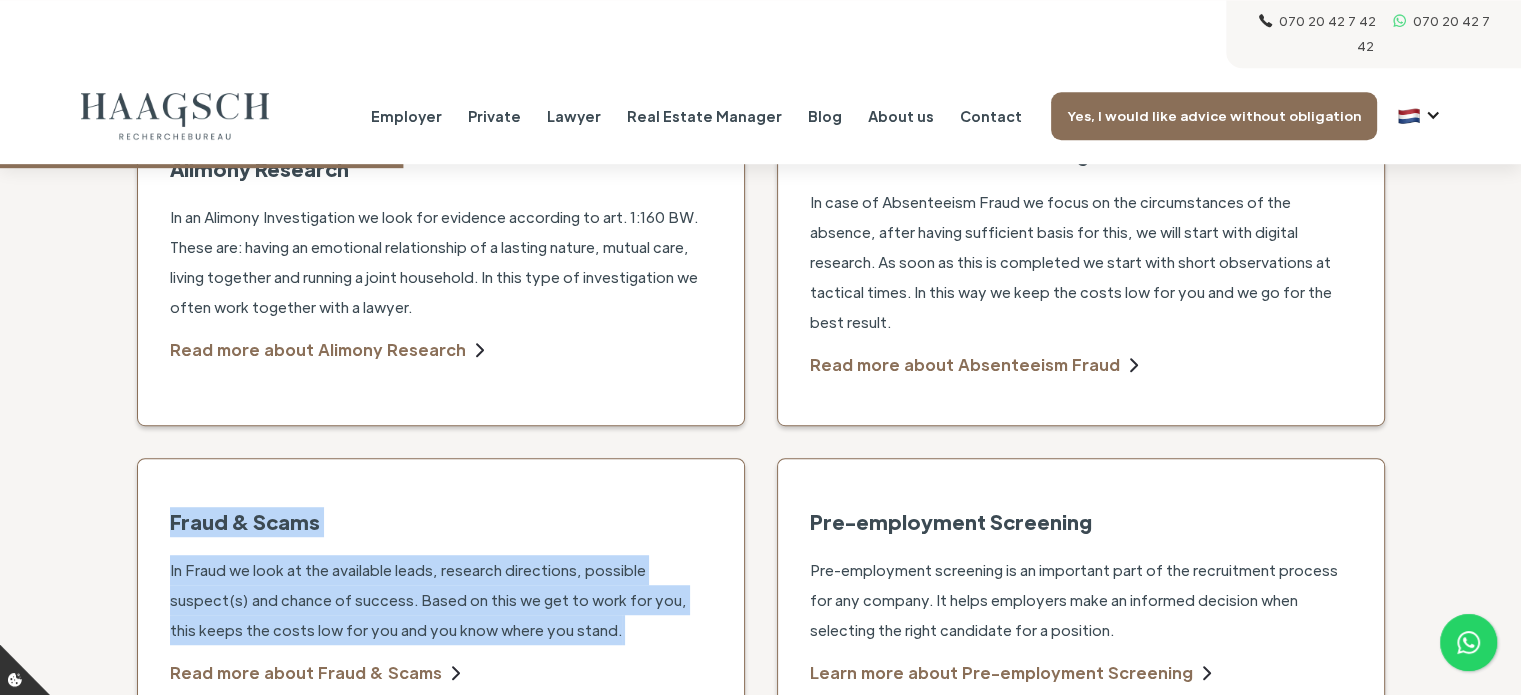 click on "Fraud & Scams" at bounding box center (245, 521) 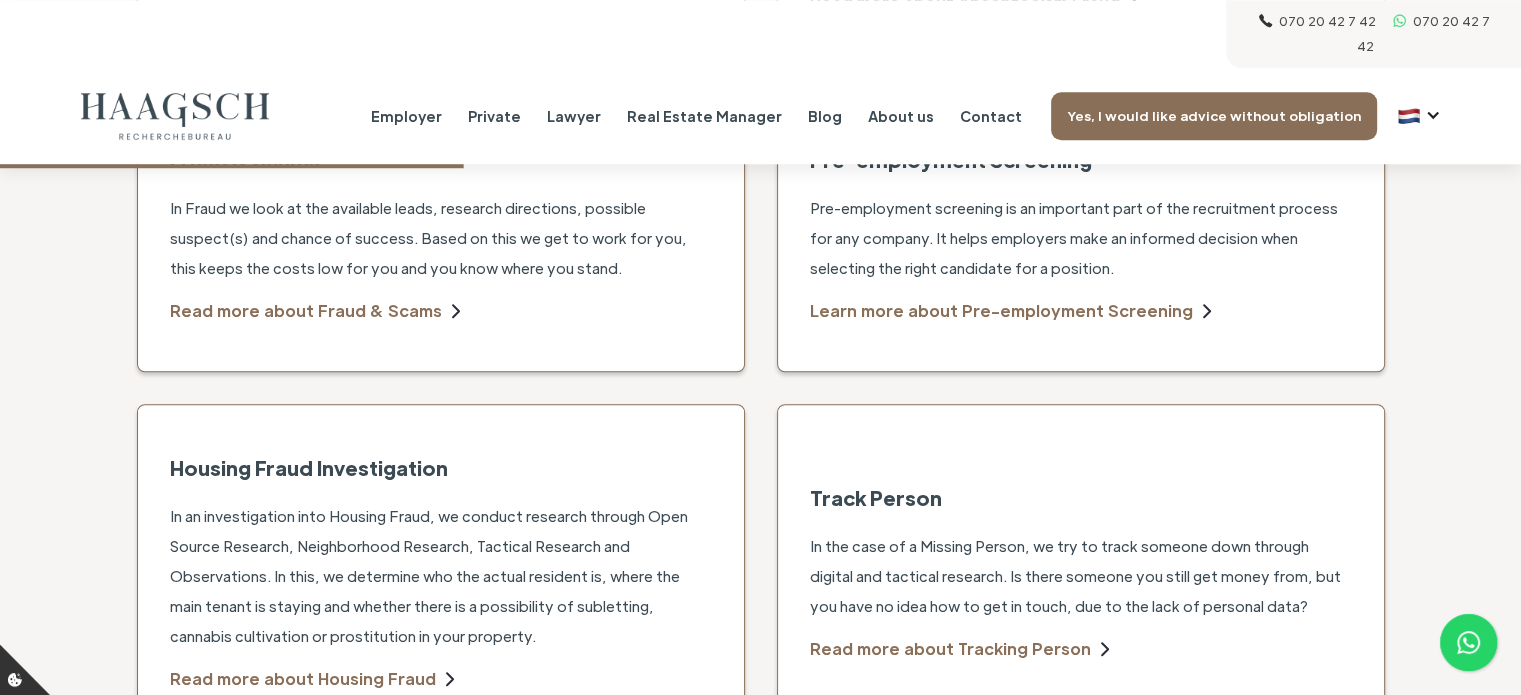 scroll, scrollTop: 1600, scrollLeft: 0, axis: vertical 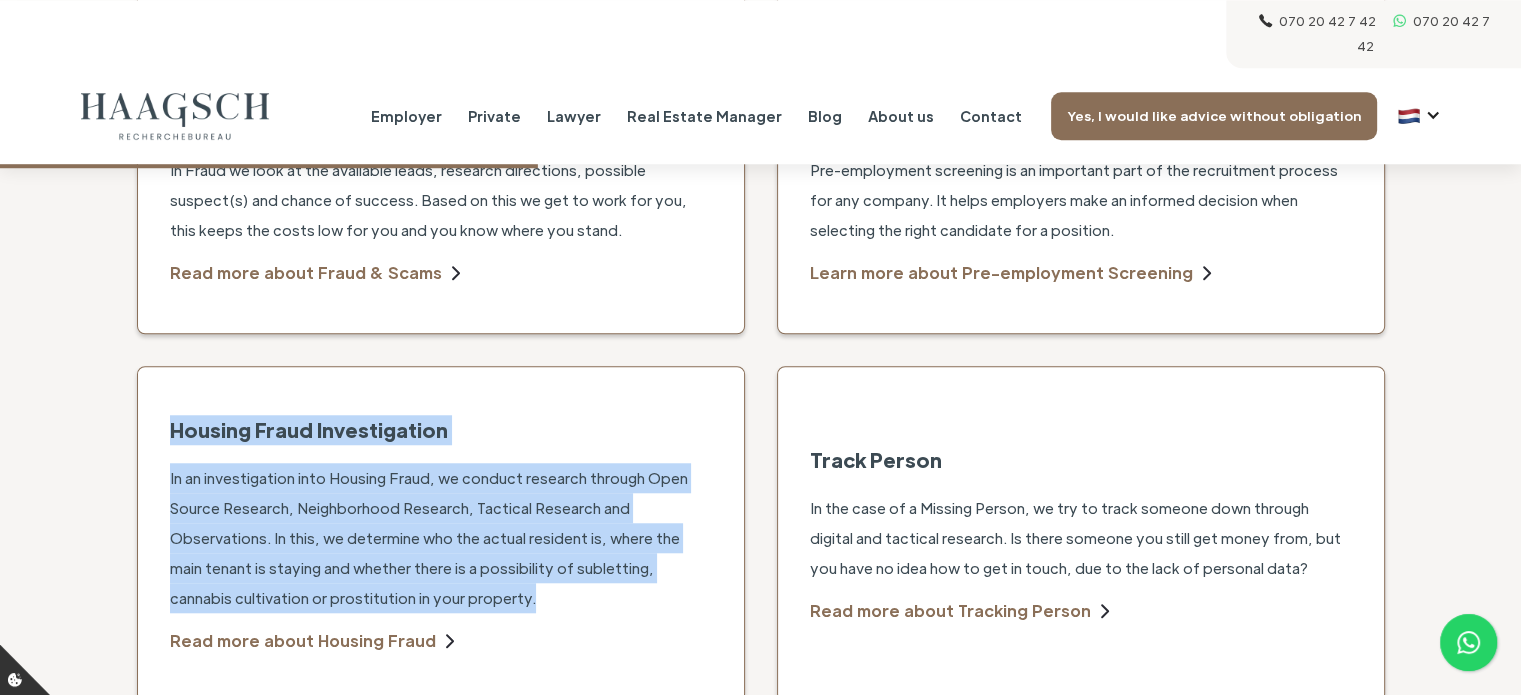 drag, startPoint x: 164, startPoint y: 331, endPoint x: 644, endPoint y: 511, distance: 512.6402 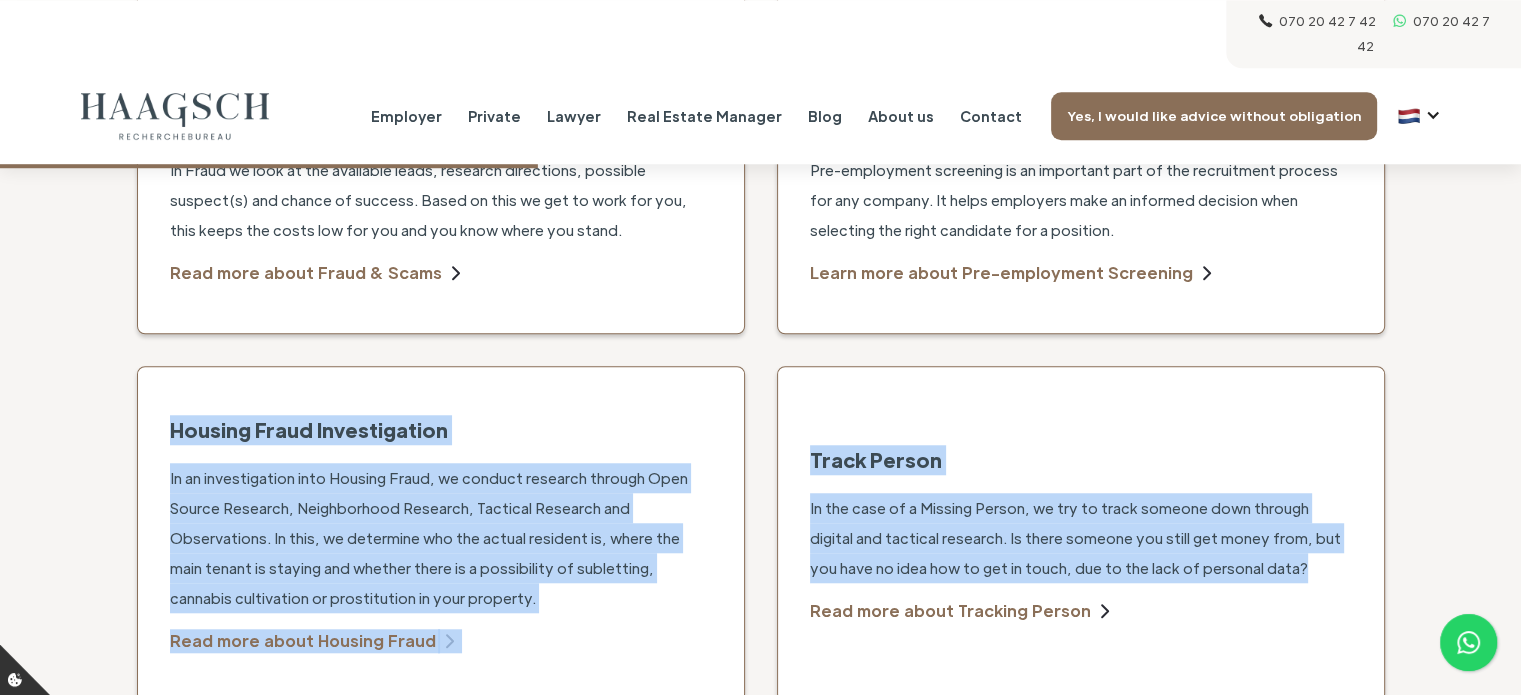drag, startPoint x: 158, startPoint y: 316, endPoint x: 1307, endPoint y: 481, distance: 1160.7867 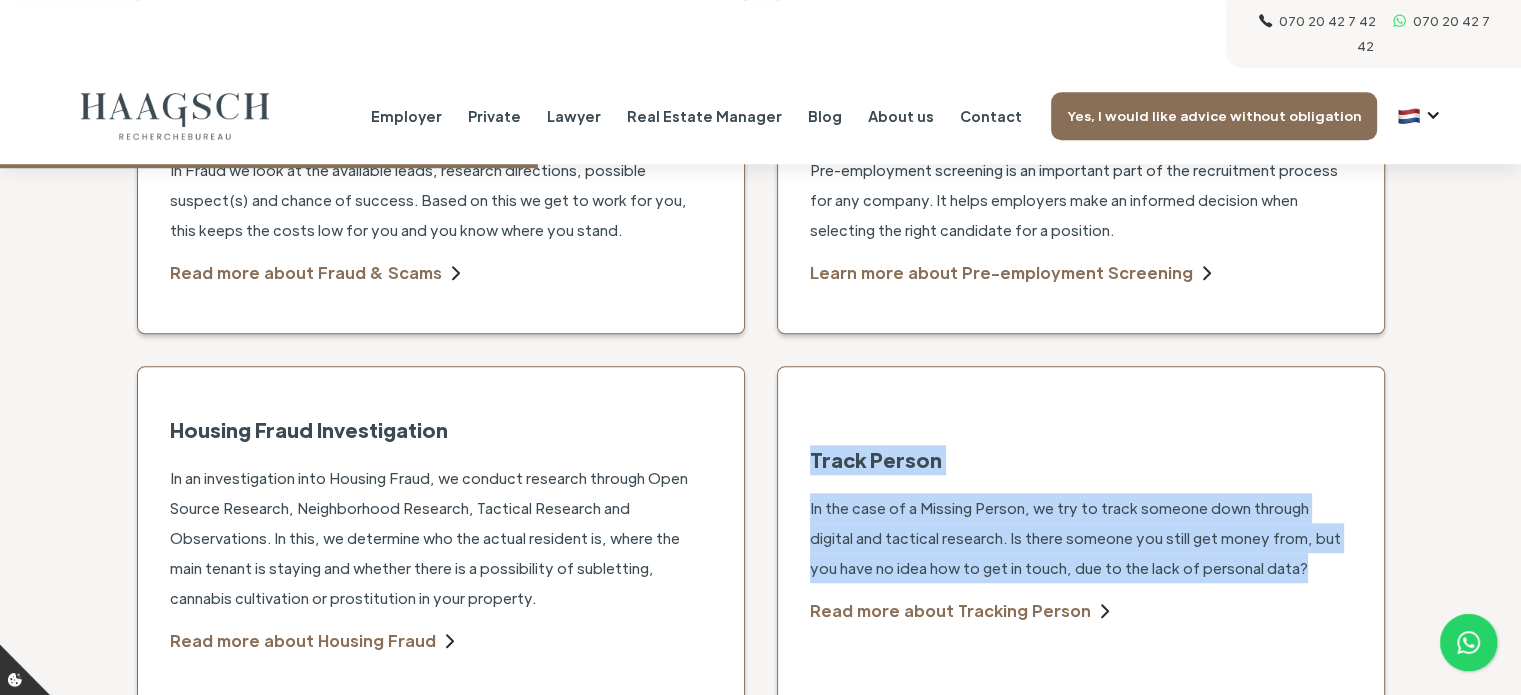 drag 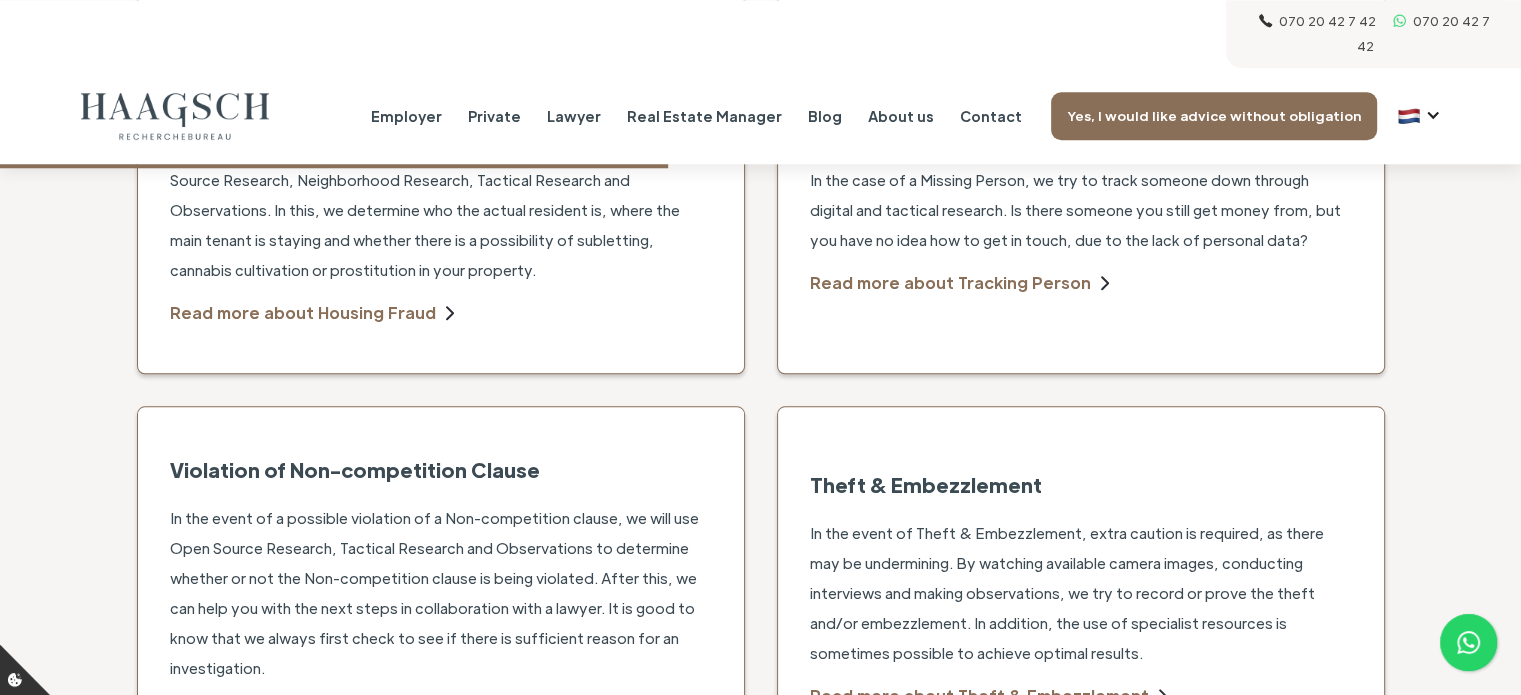 scroll, scrollTop: 2000, scrollLeft: 0, axis: vertical 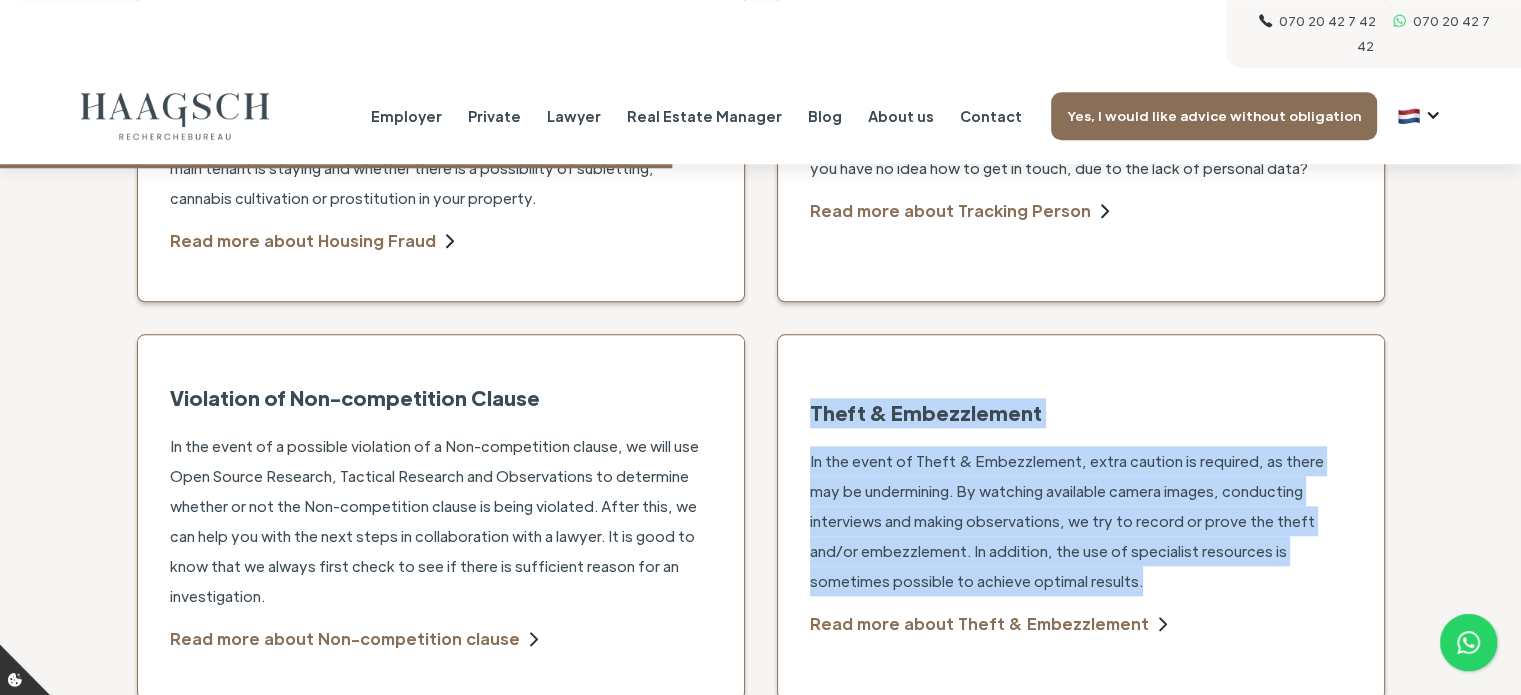 click on "Theft & Embezzlement In the event of Theft & Embezzlement, extra caution is required, as there may be undermining. By watching available camera images, conducting interviews and making observations, we try to record or prove the theft and/or embezzlement. In addition, the use of specialist resources is sometimes possible to achieve optimal results. Read more about Theft & Embezzlement" at bounding box center [1081, 517] 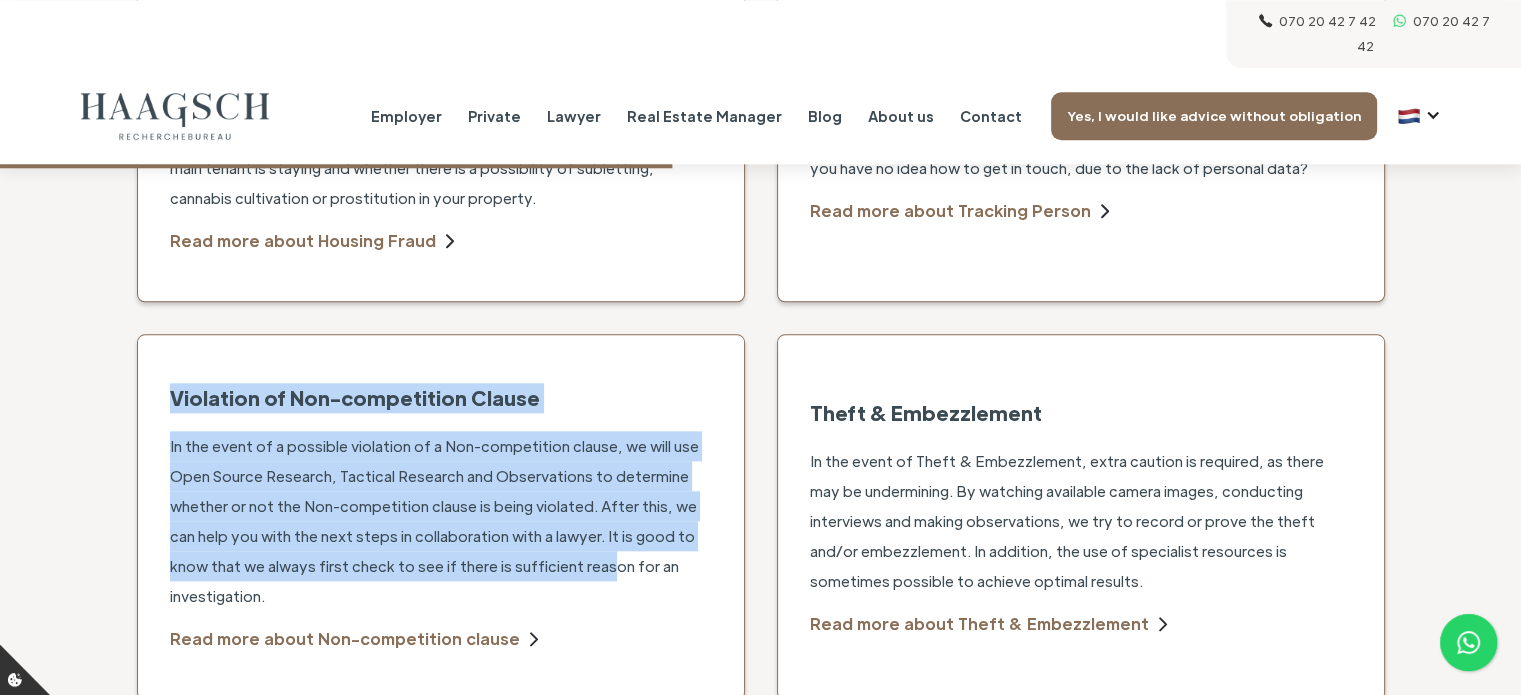 click on "Violation of Non-competition Clause In the event of a possible violation of a Non-competition clause, we will use Open Source Research, Tactical Research and Observations to determine whether or not the Non-competition clause is being violated. After this, we can help you with the next steps in collaboration with a lawyer. It is good to know that we always first check to see if there is sufficient reason for an investigation. Read more about Non-competition clause" at bounding box center (441, 517) 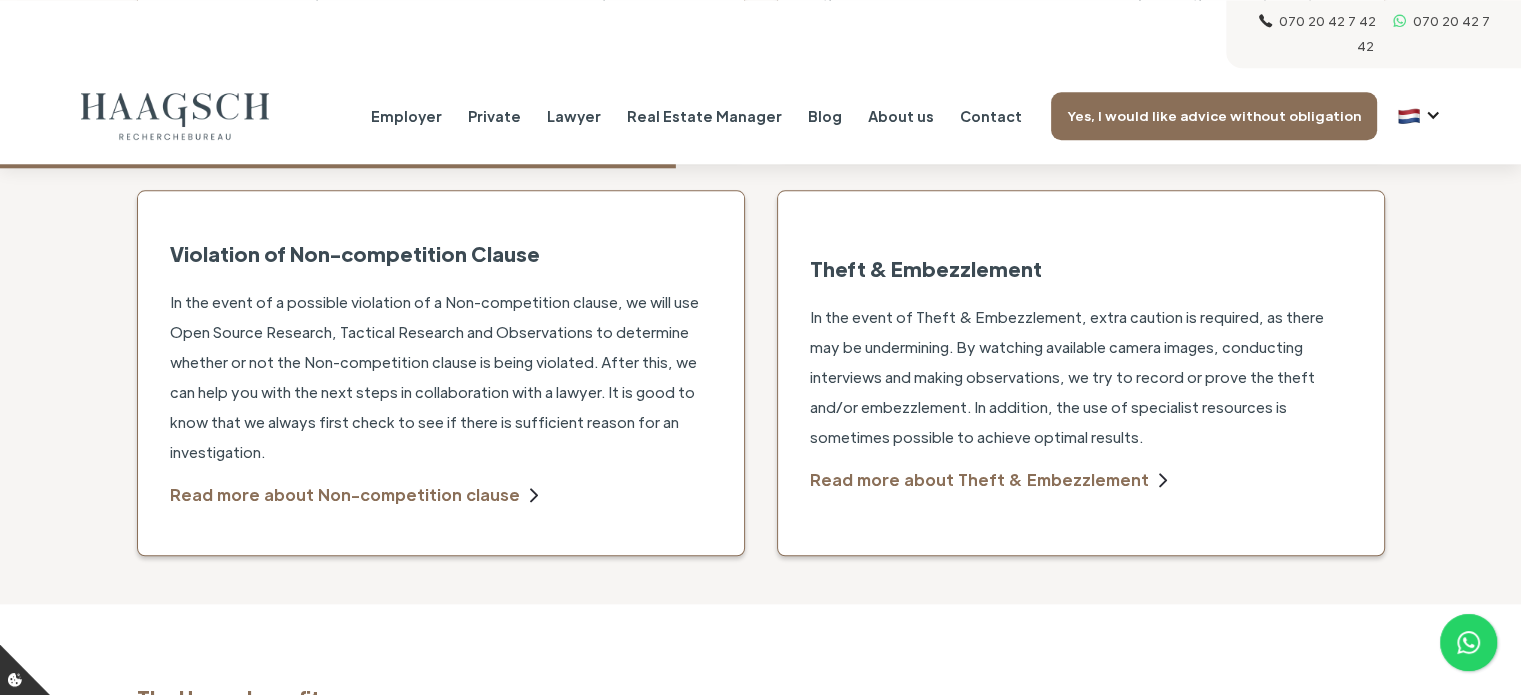 scroll, scrollTop: 2500, scrollLeft: 0, axis: vertical 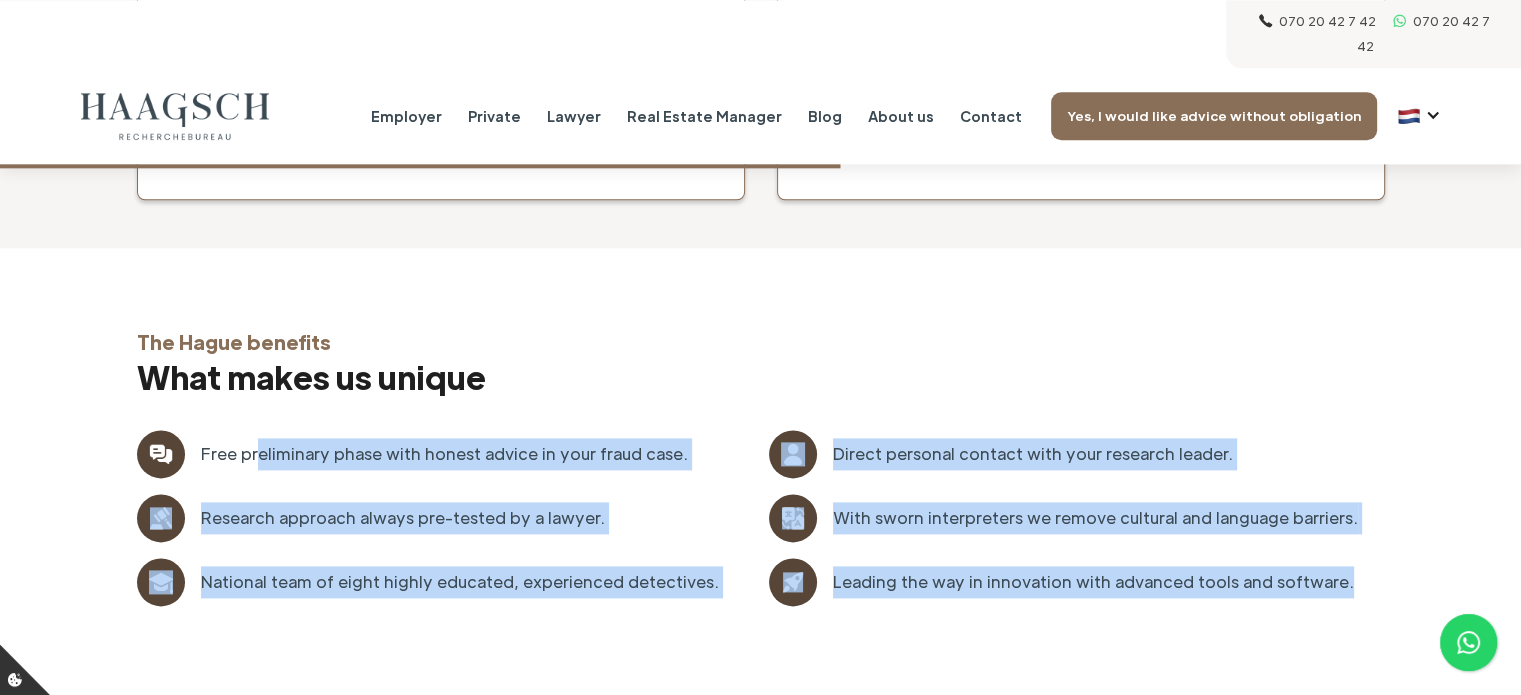 click on "The Hague benefits What makes us unique Free preliminary phase with honest advice in your fraud case. Direct personal contact with your research leader. Research approach always pre-tested by a lawyer. With sworn interpreters we remove cultural and language barriers. National team of eight highly educated, experienced detectives. Leading the way in innovation with advanced tools and software." at bounding box center (761, 483) 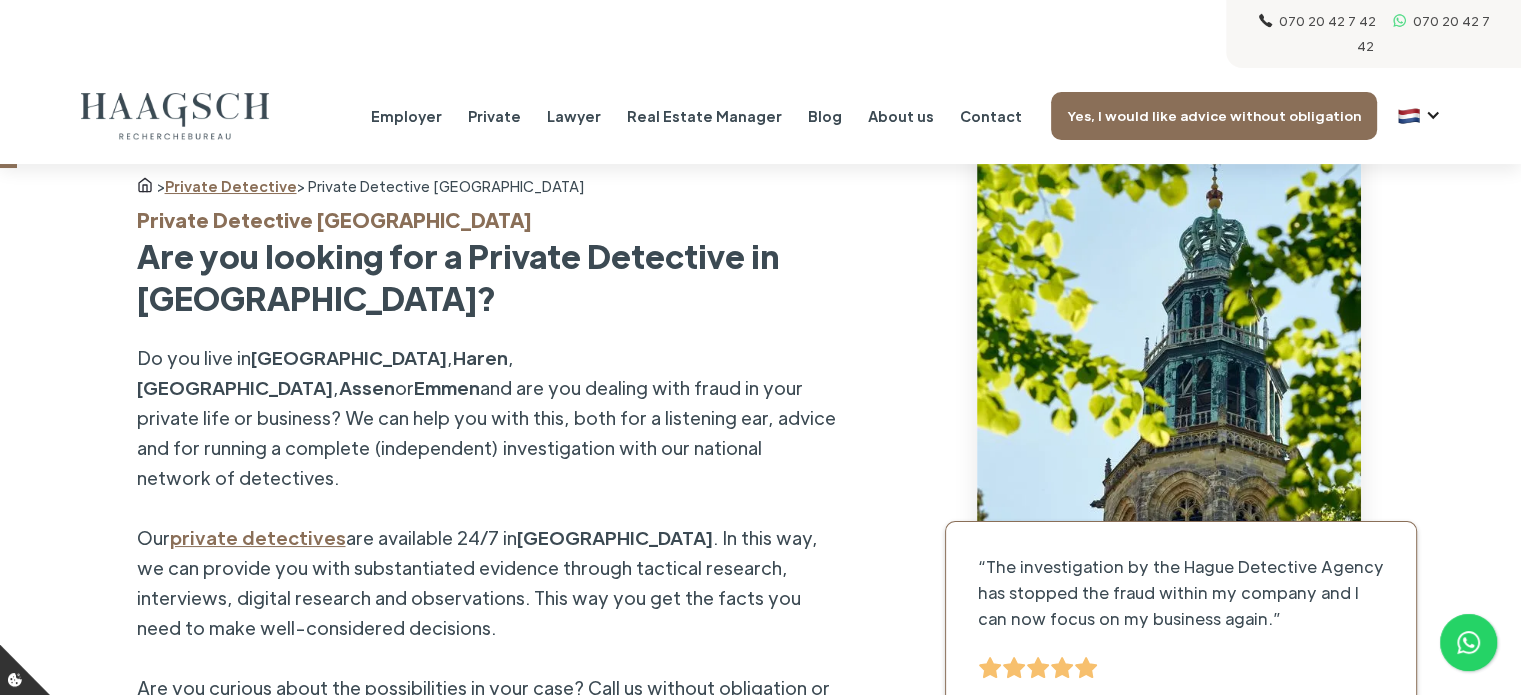 scroll, scrollTop: 0, scrollLeft: 0, axis: both 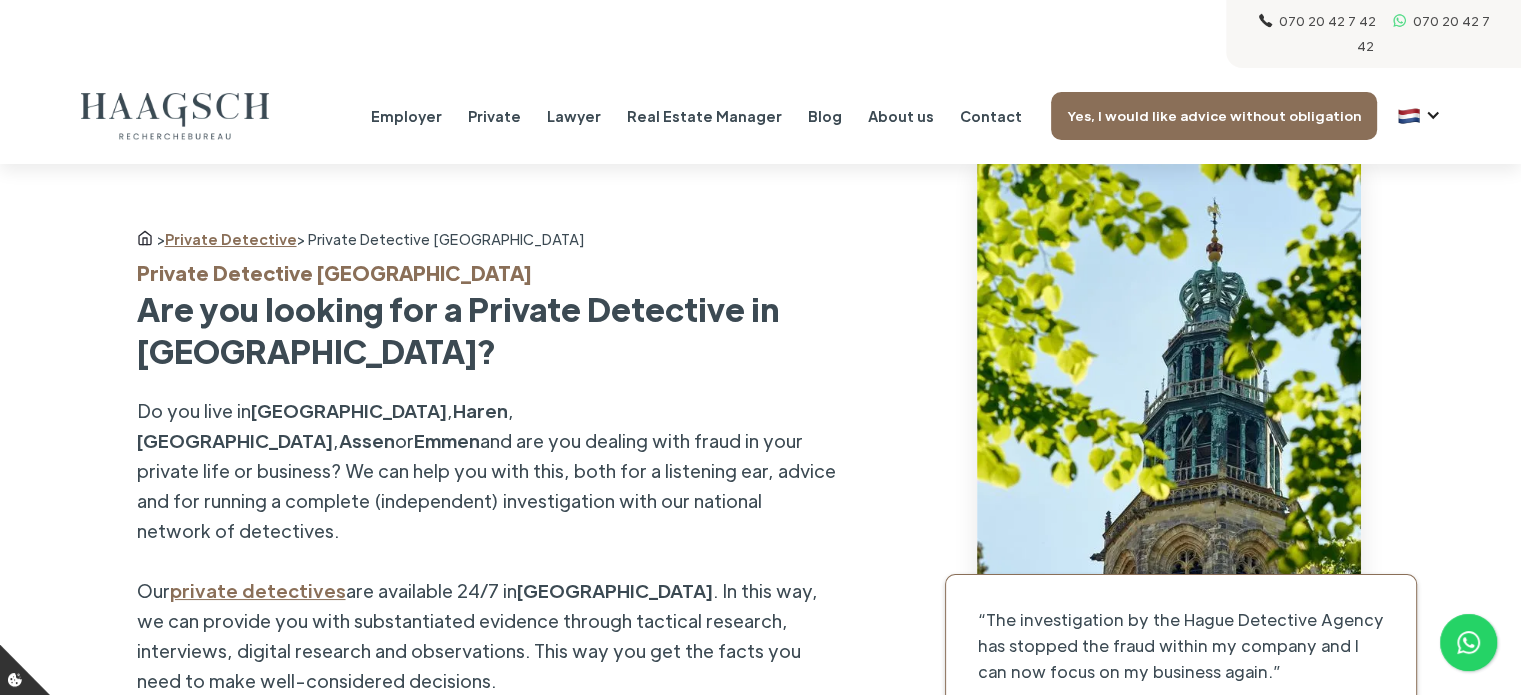 click at bounding box center [1409, 116] 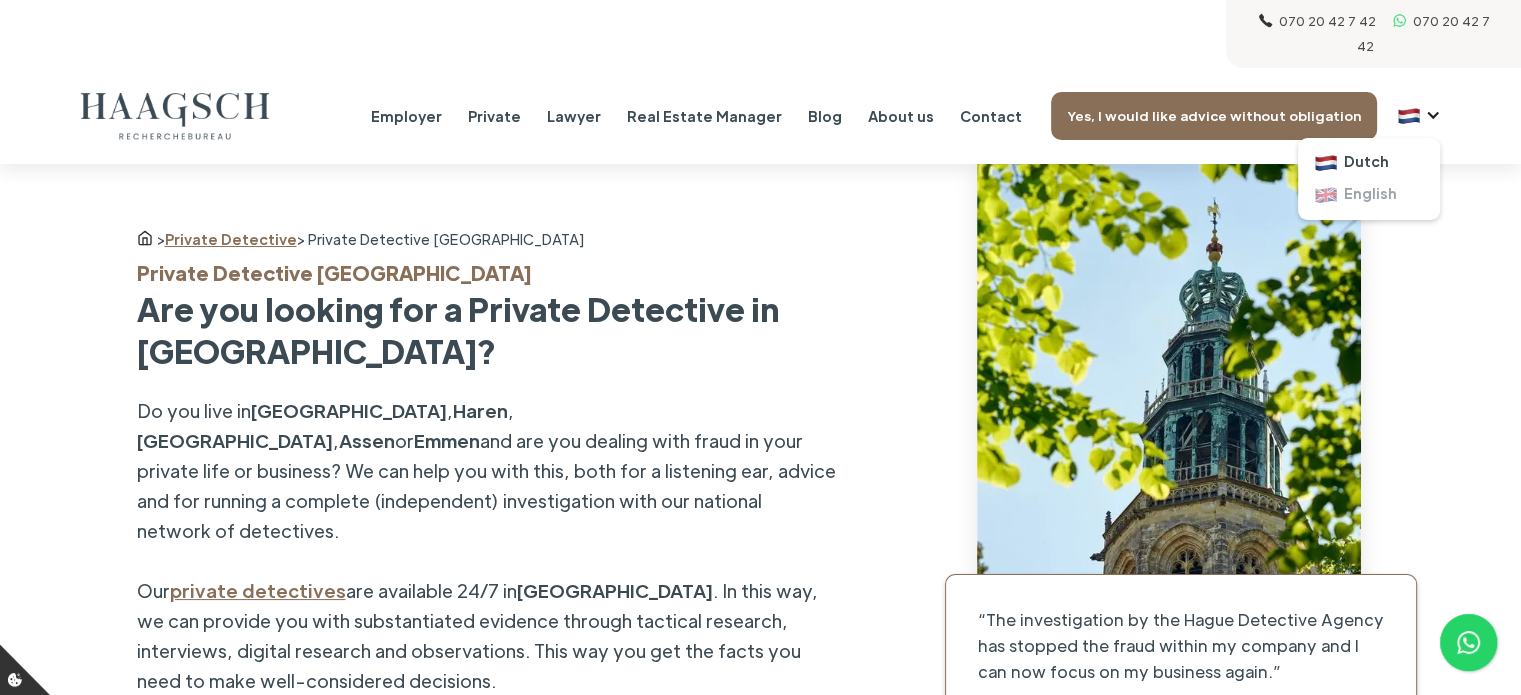 click on "English" at bounding box center [1370, 193] 